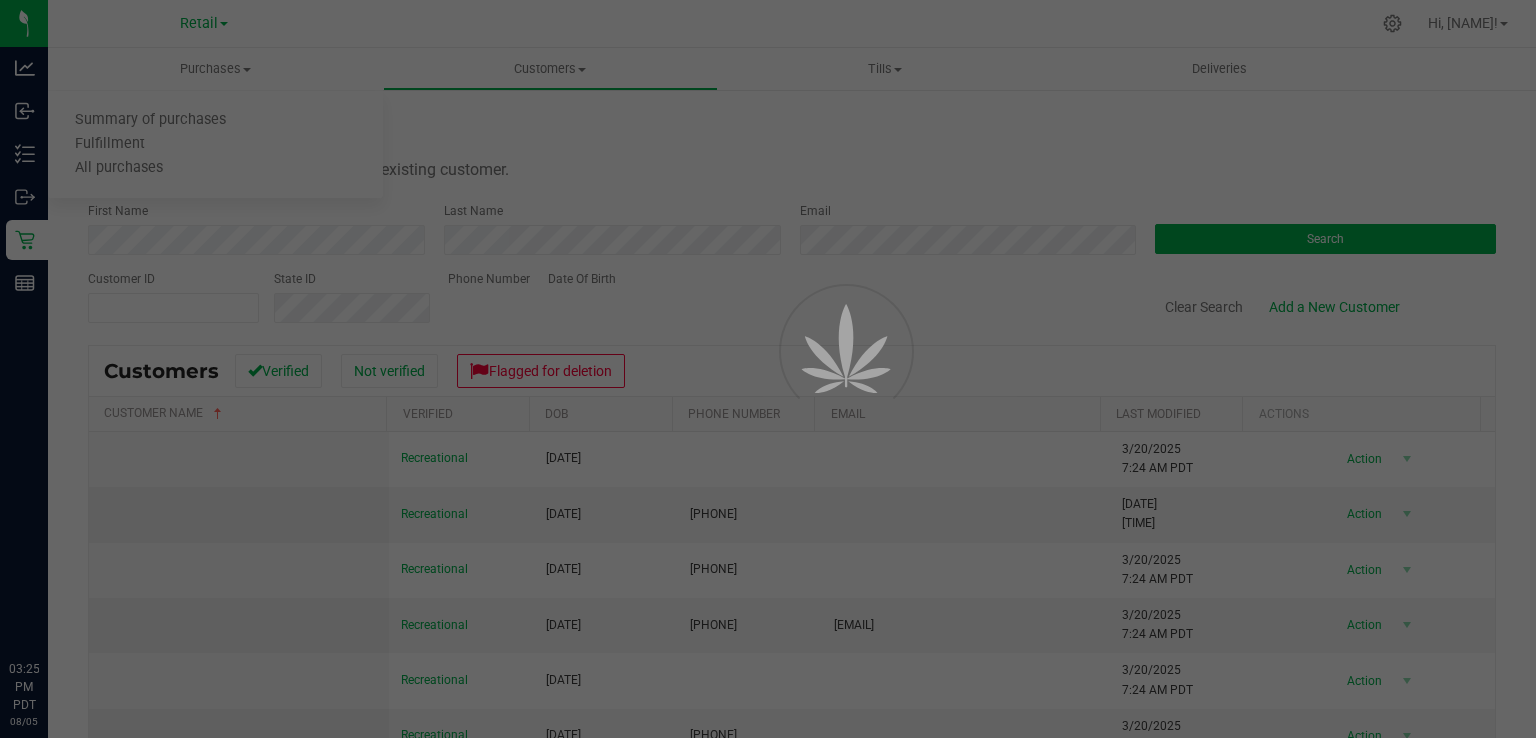 scroll, scrollTop: 0, scrollLeft: 0, axis: both 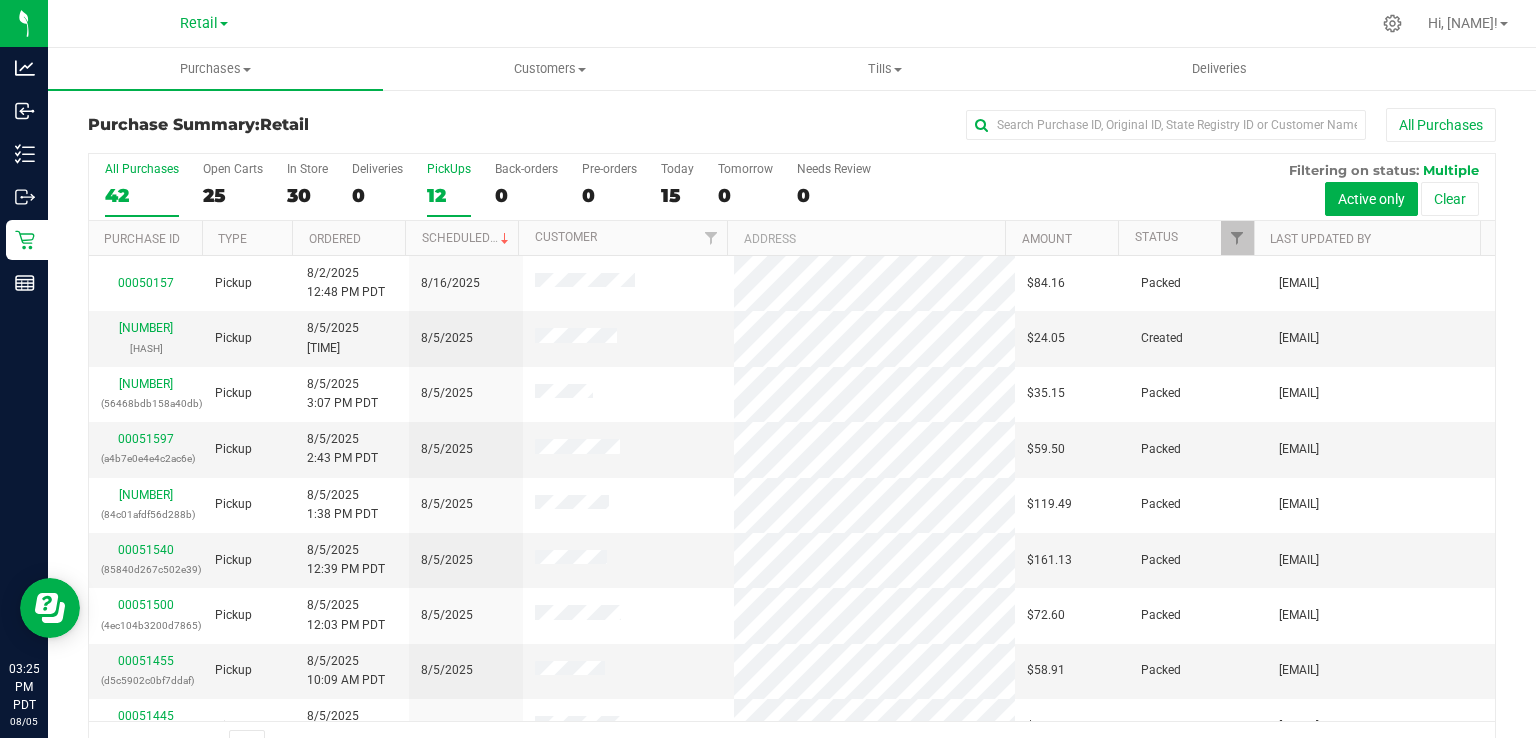 click on "12" at bounding box center [449, 195] 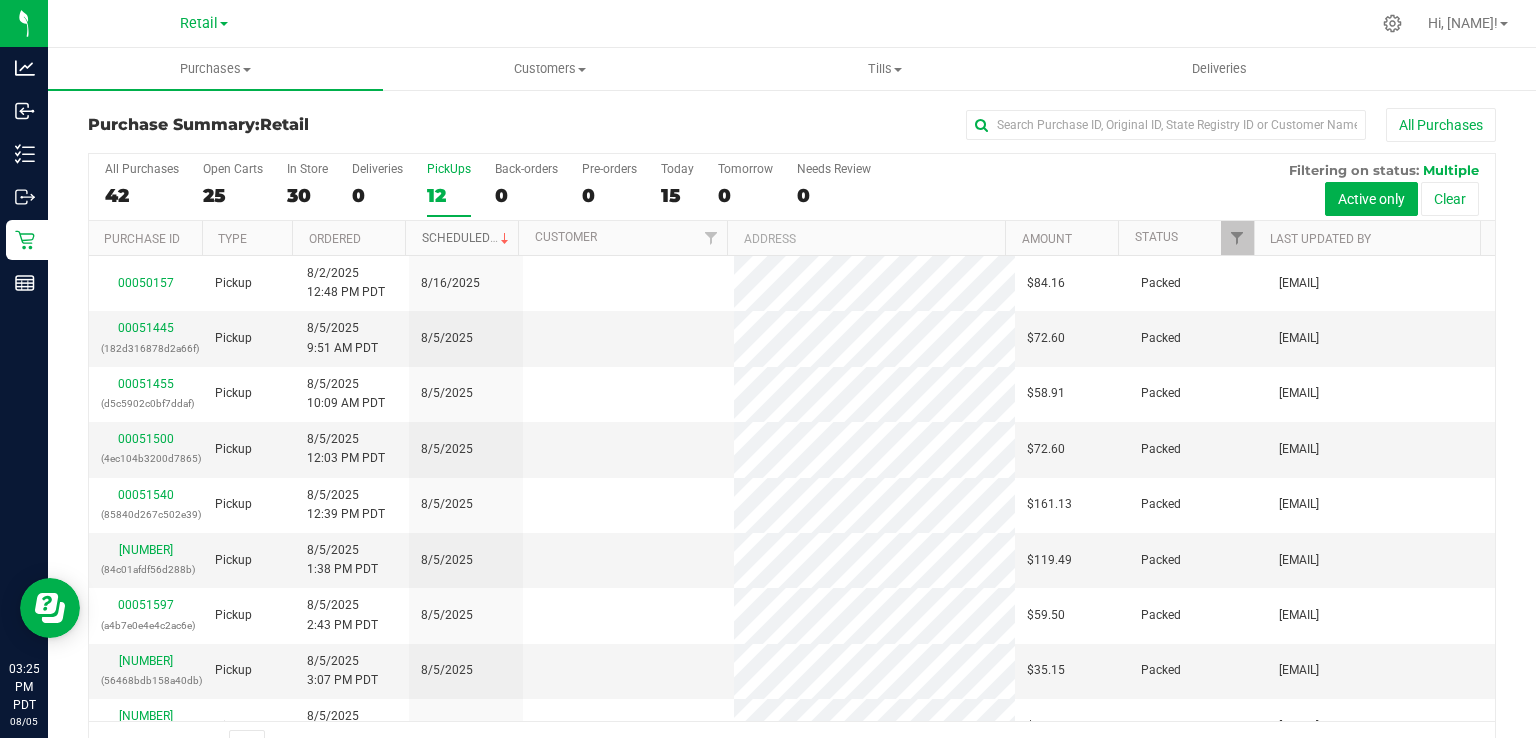 click on "Scheduled" at bounding box center [467, 238] 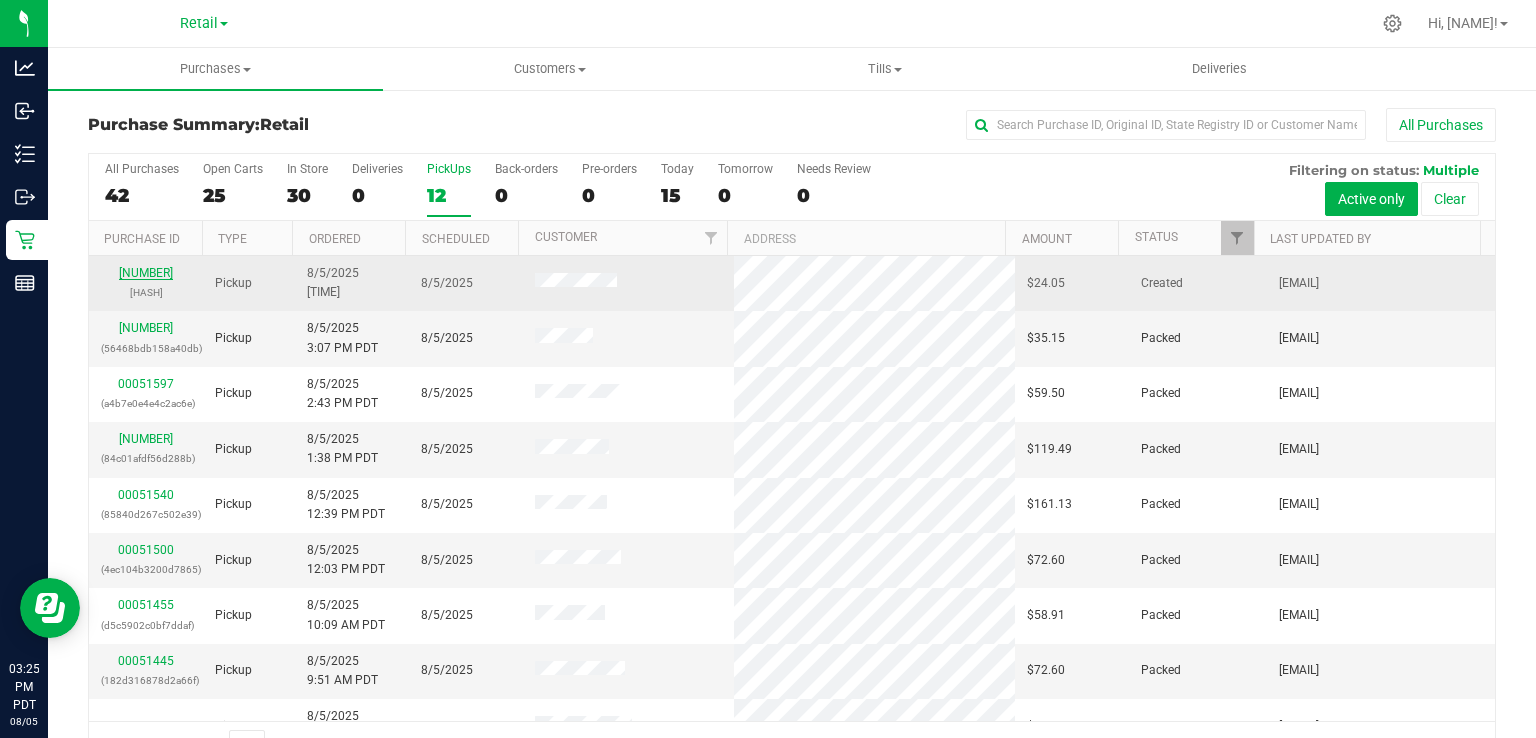 click on "[NUMBER]" at bounding box center [146, 273] 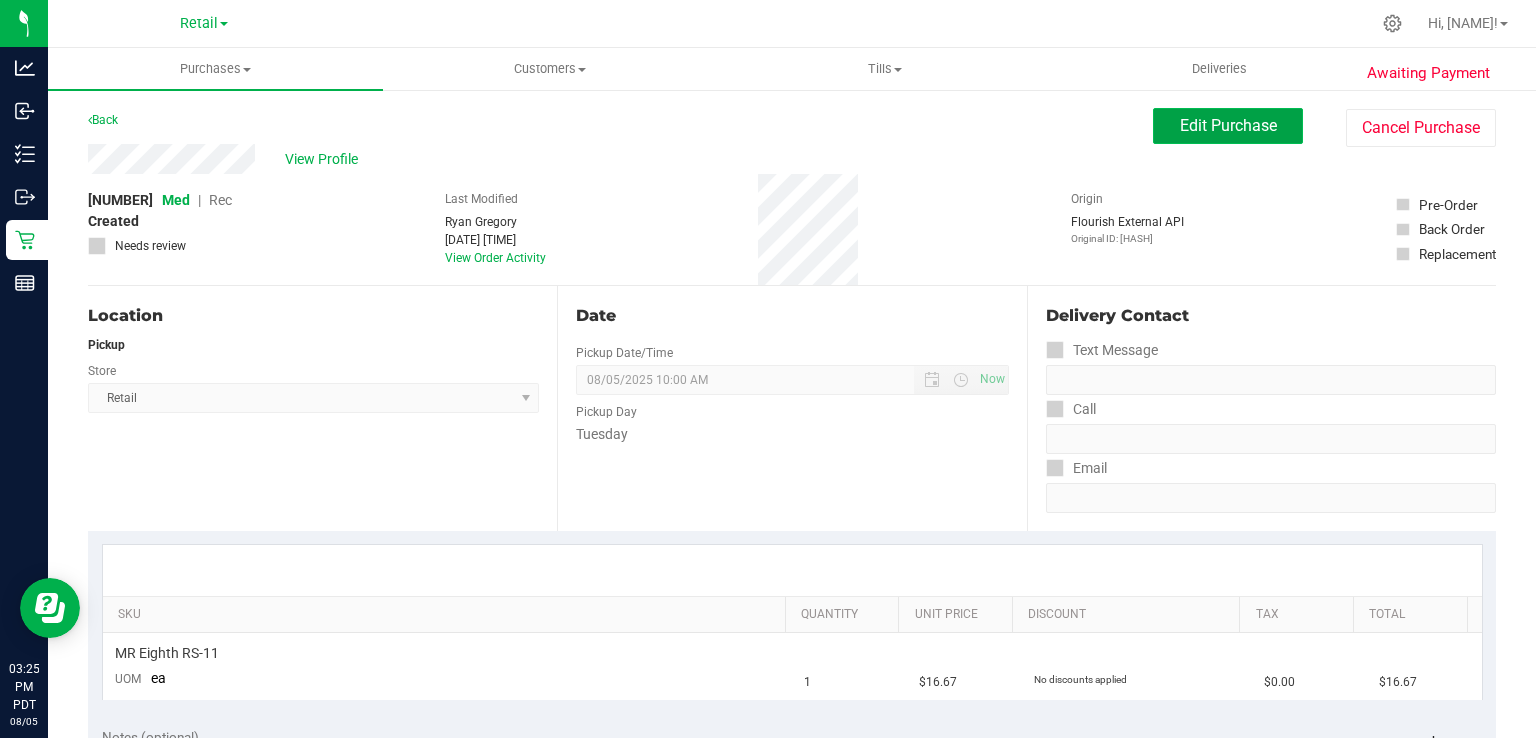 click on "Edit Purchase" at bounding box center (1228, 125) 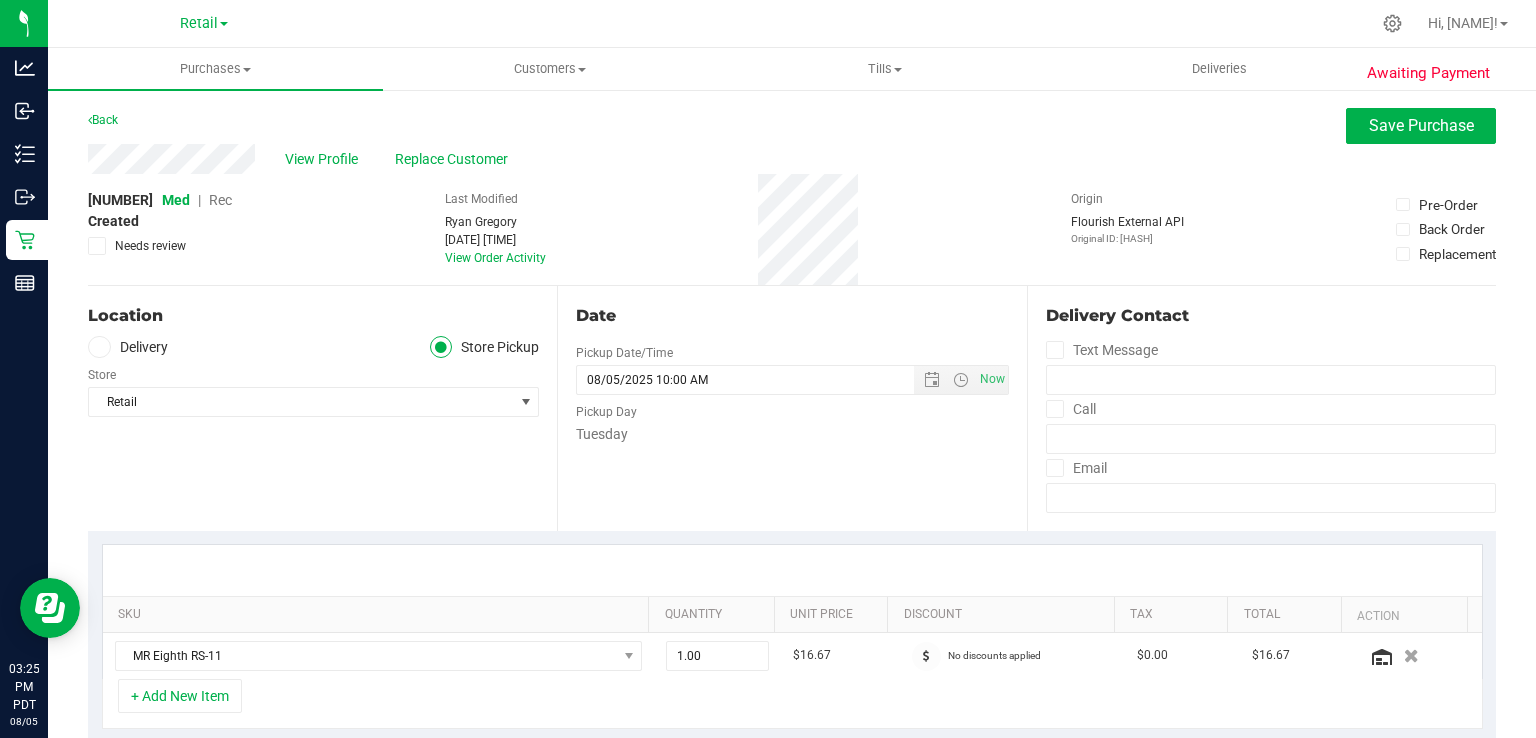 click on "Rec" at bounding box center [220, 200] 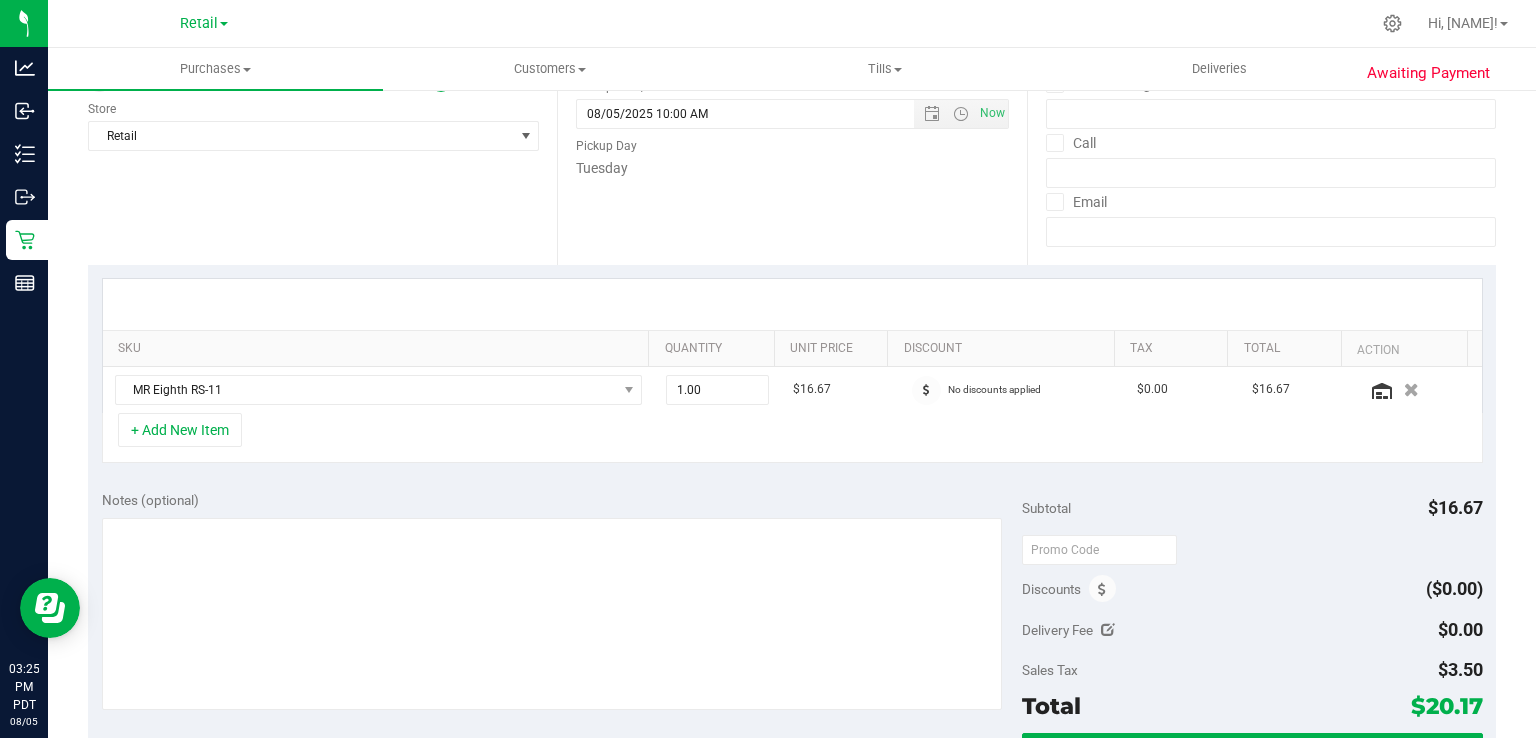 scroll, scrollTop: 528, scrollLeft: 0, axis: vertical 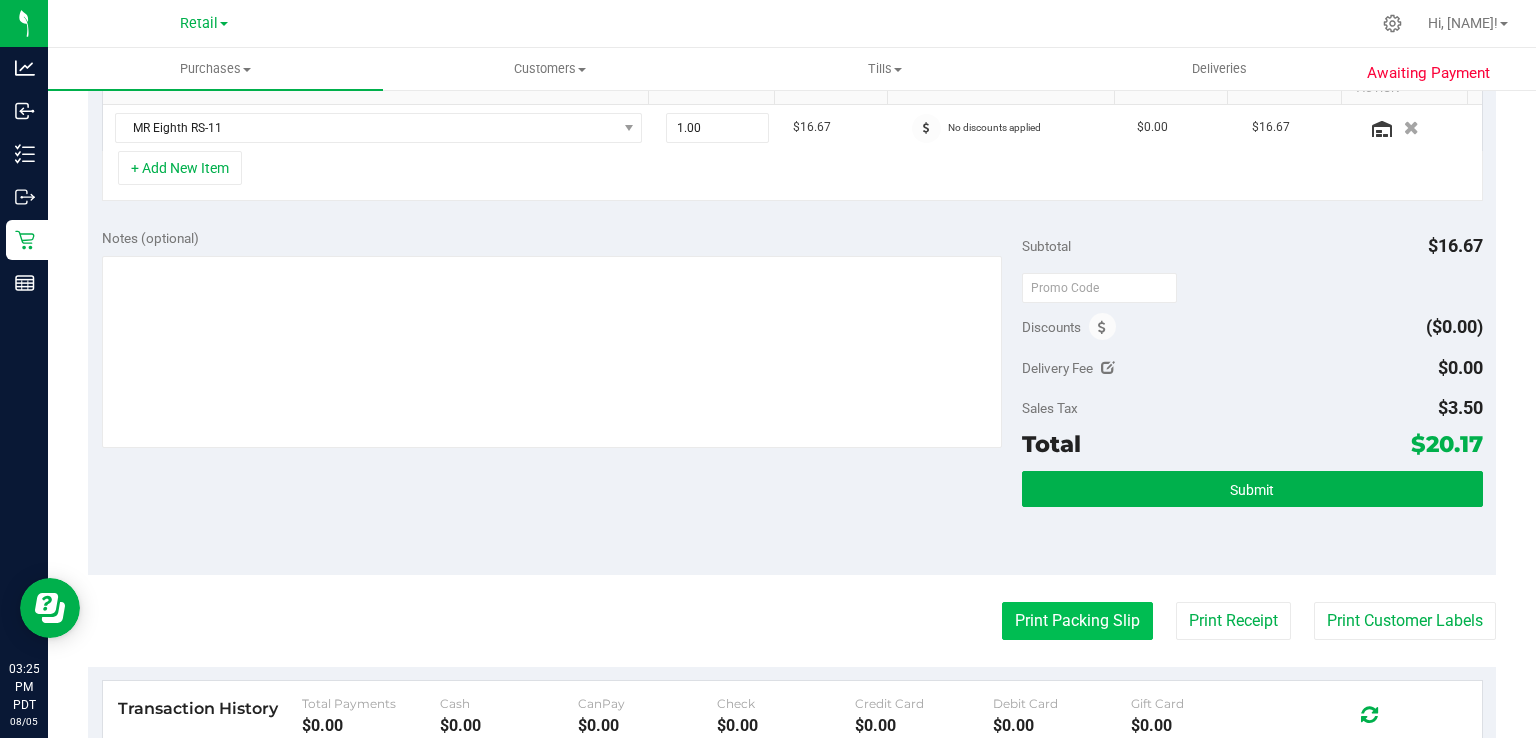 click on "Print Packing Slip" at bounding box center [1077, 621] 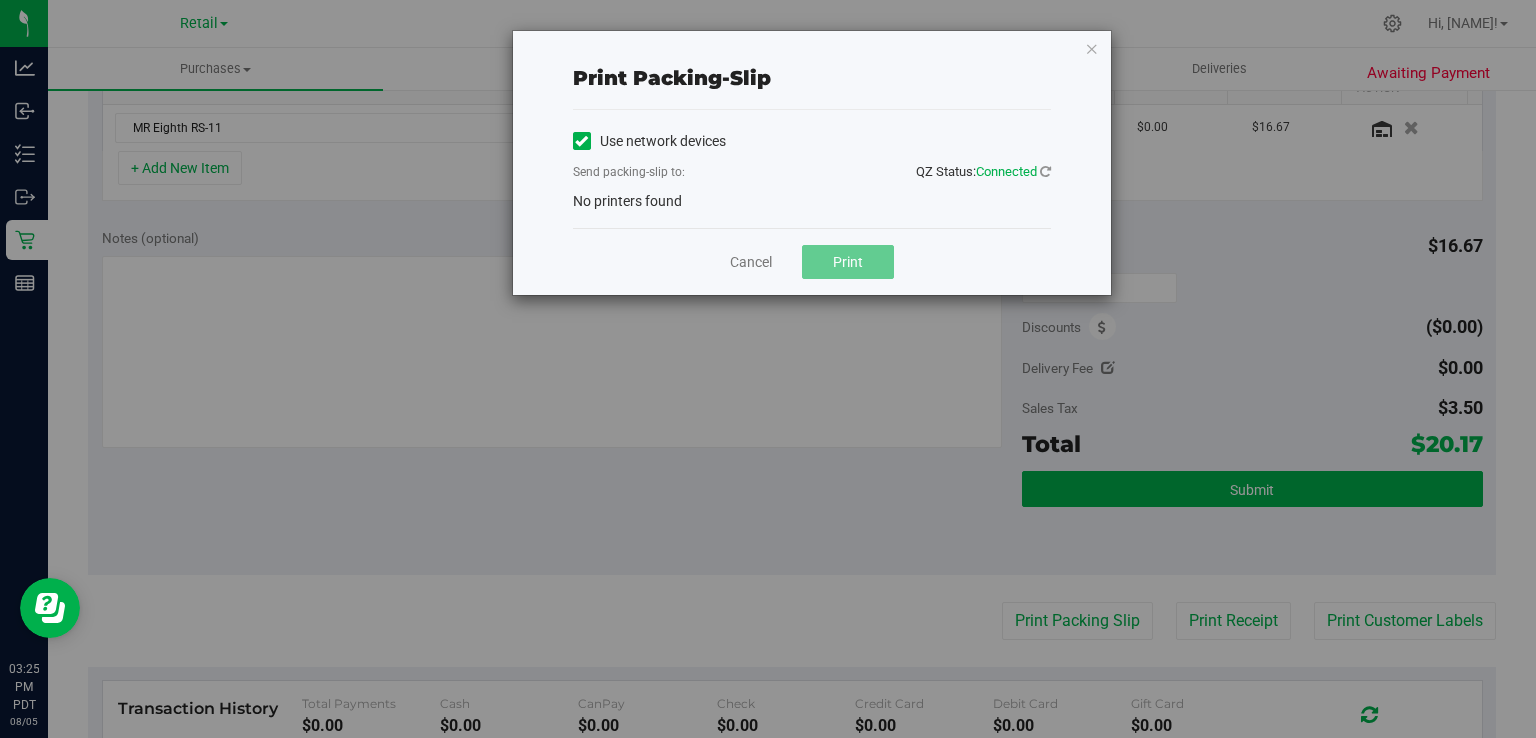click at bounding box center (582, 141) 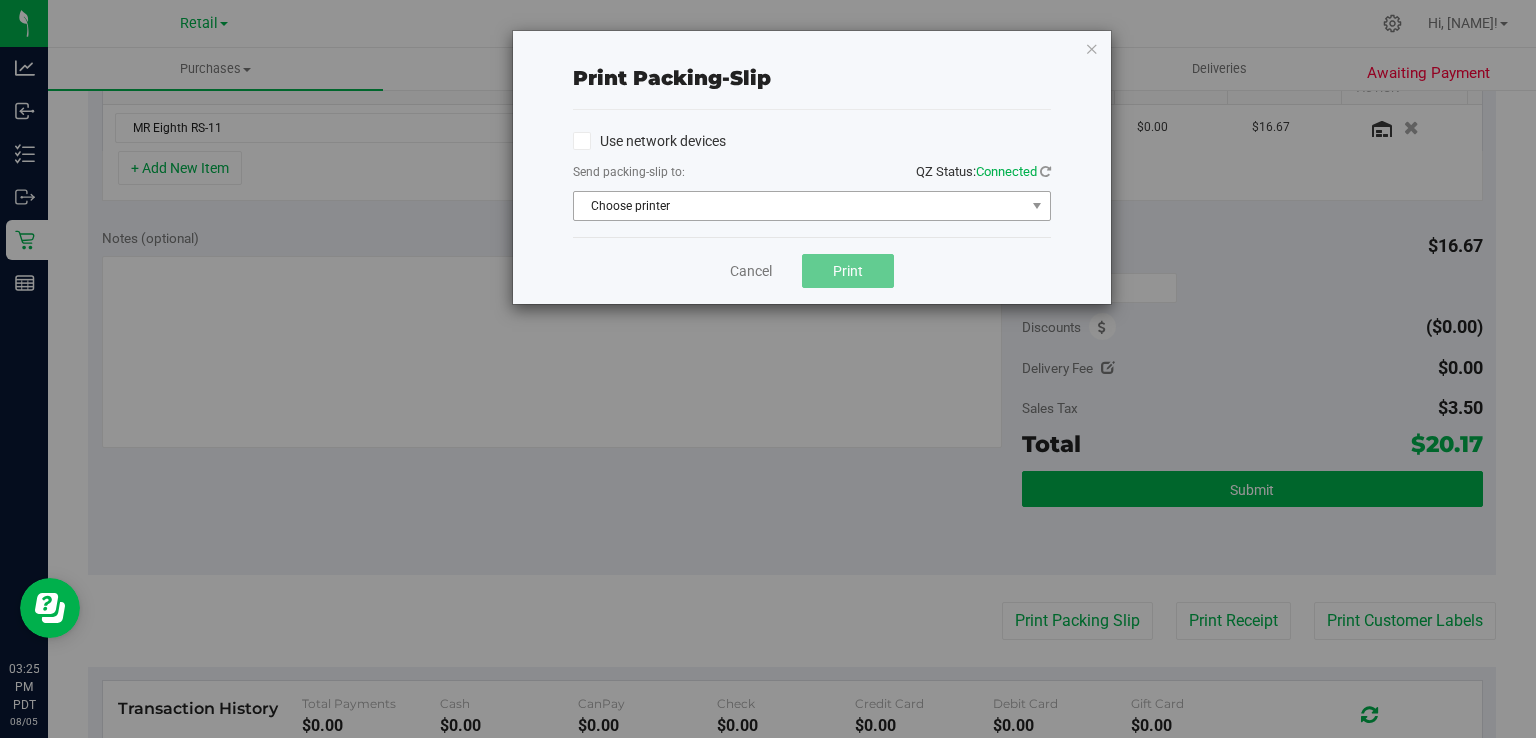 click on "Choose printer" at bounding box center [799, 206] 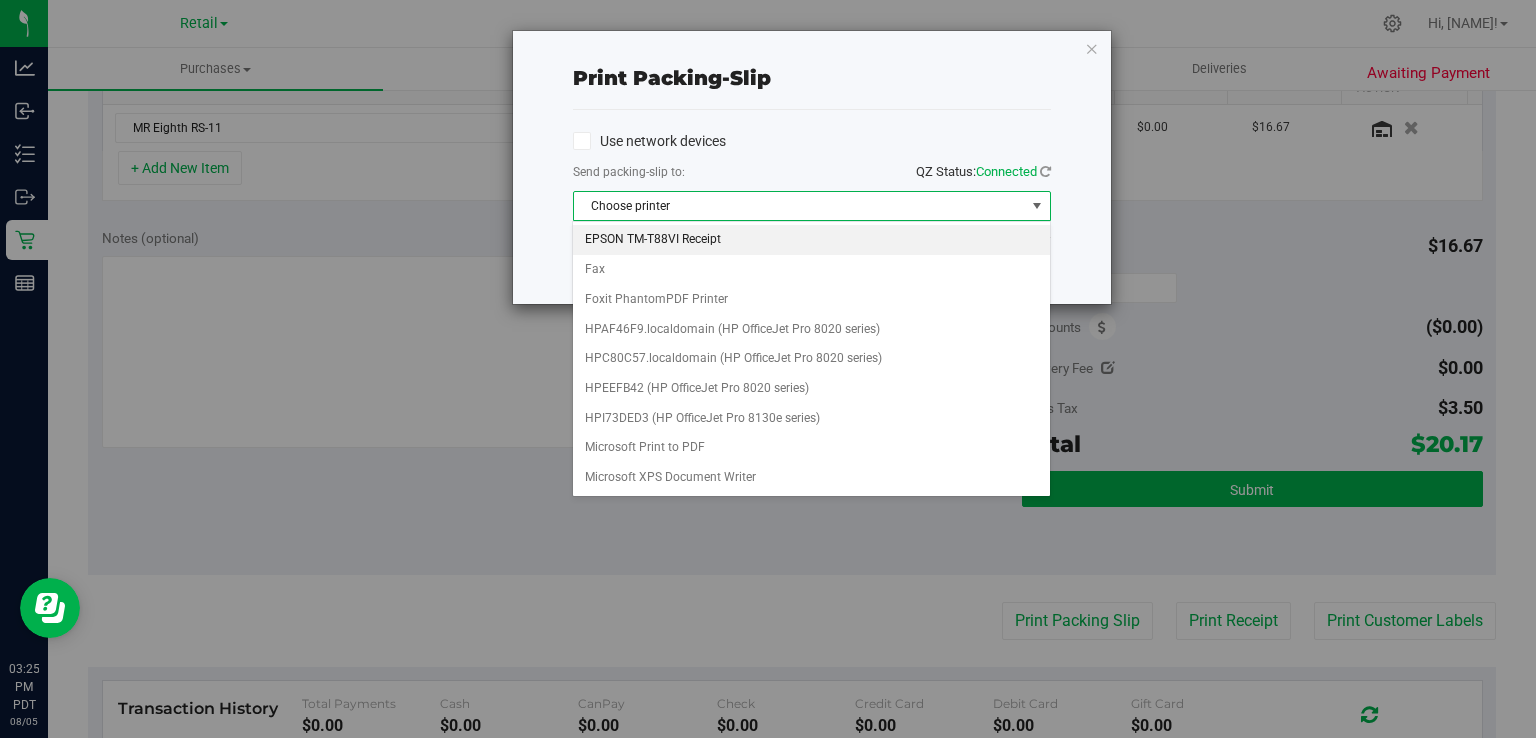 click on "EPSON TM-T88VI Receipt" at bounding box center [811, 240] 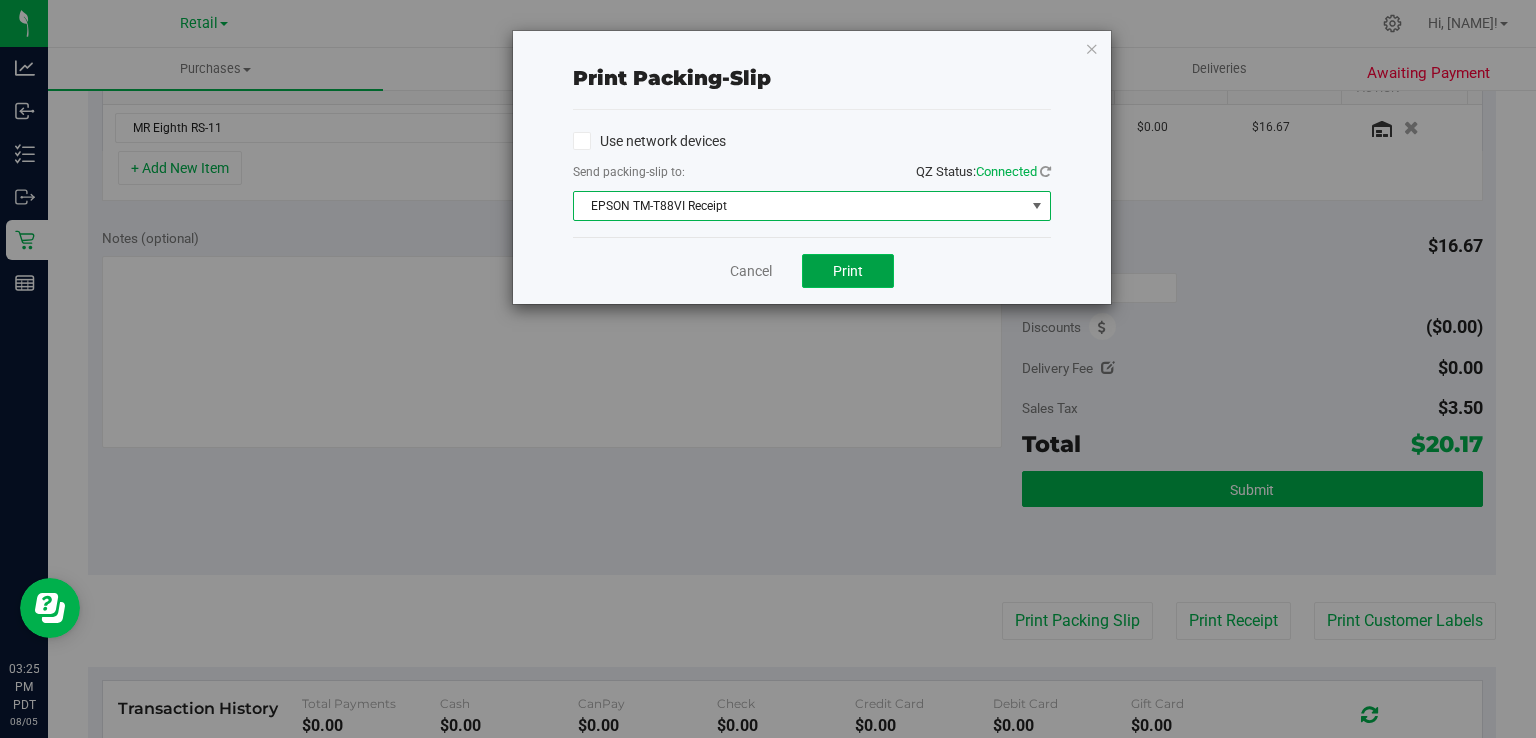 click on "Print" at bounding box center [848, 271] 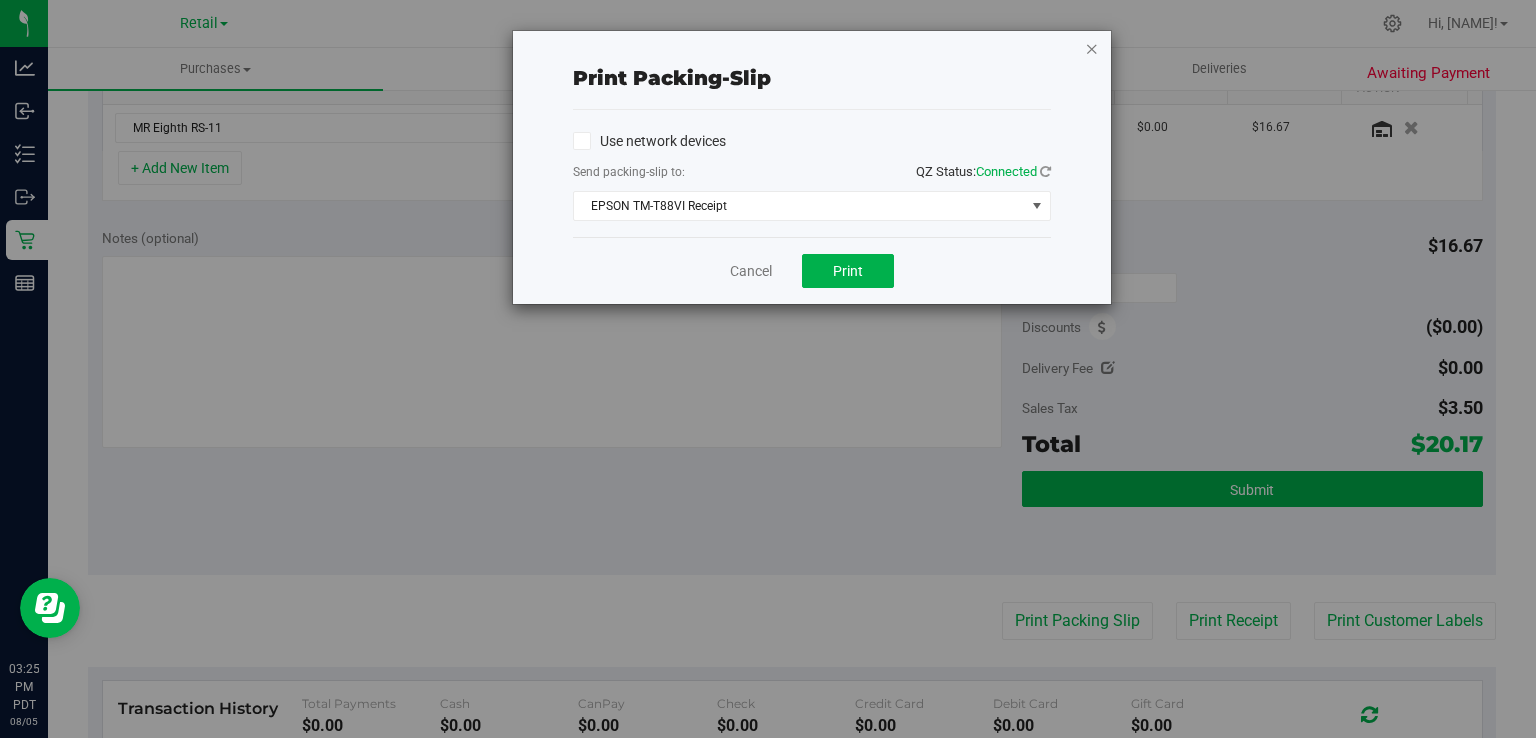click at bounding box center [1092, 48] 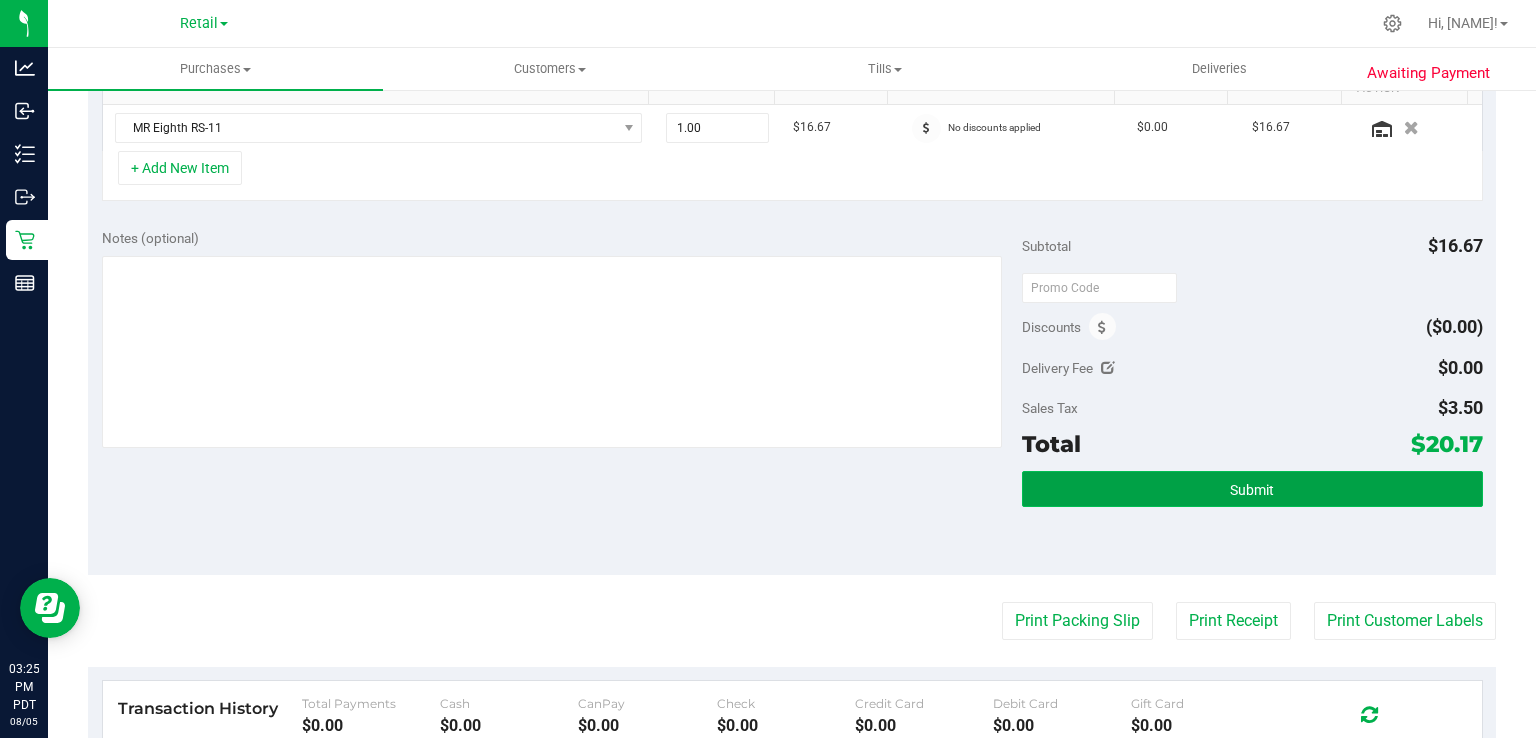 click on "Submit" at bounding box center [1252, 489] 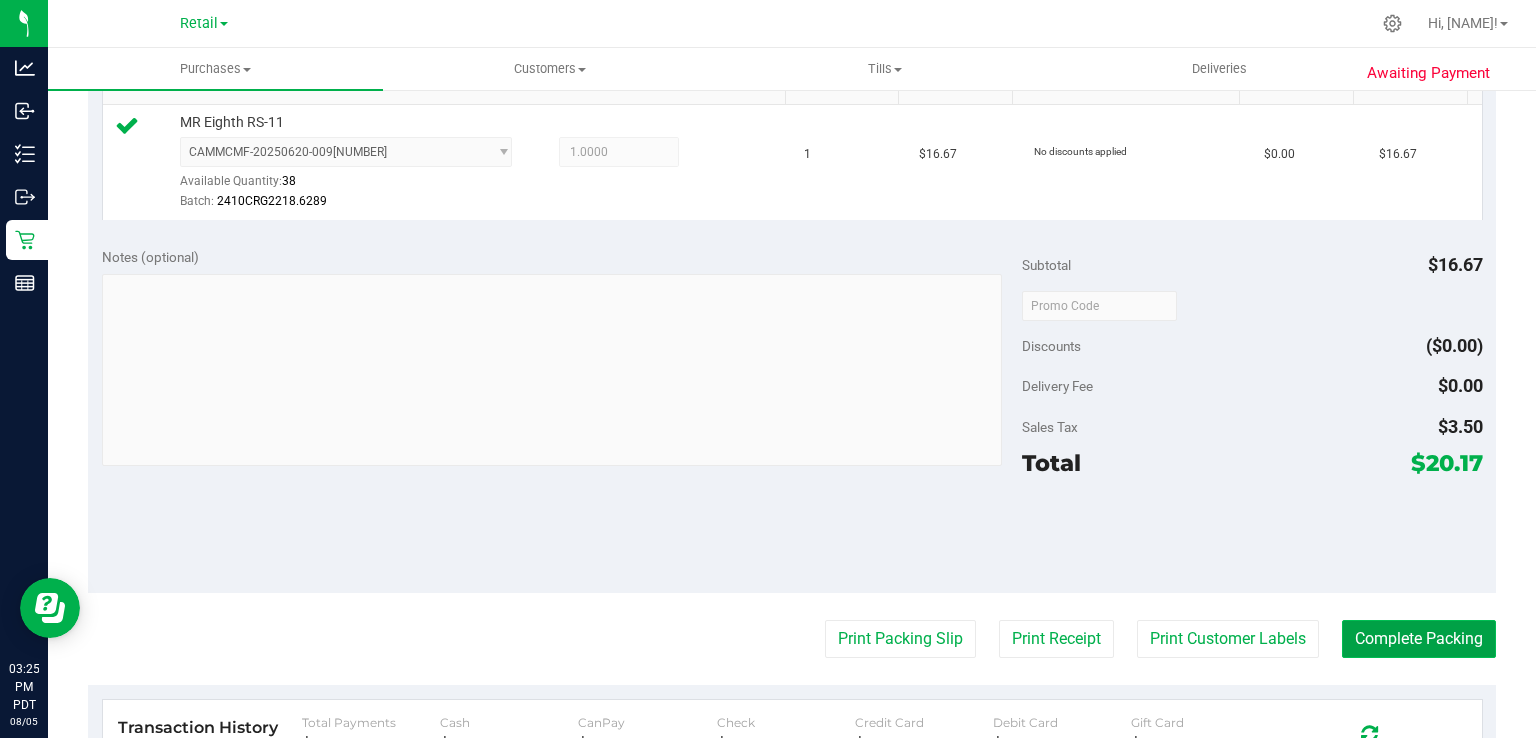 click on "Complete Packing" at bounding box center [1419, 639] 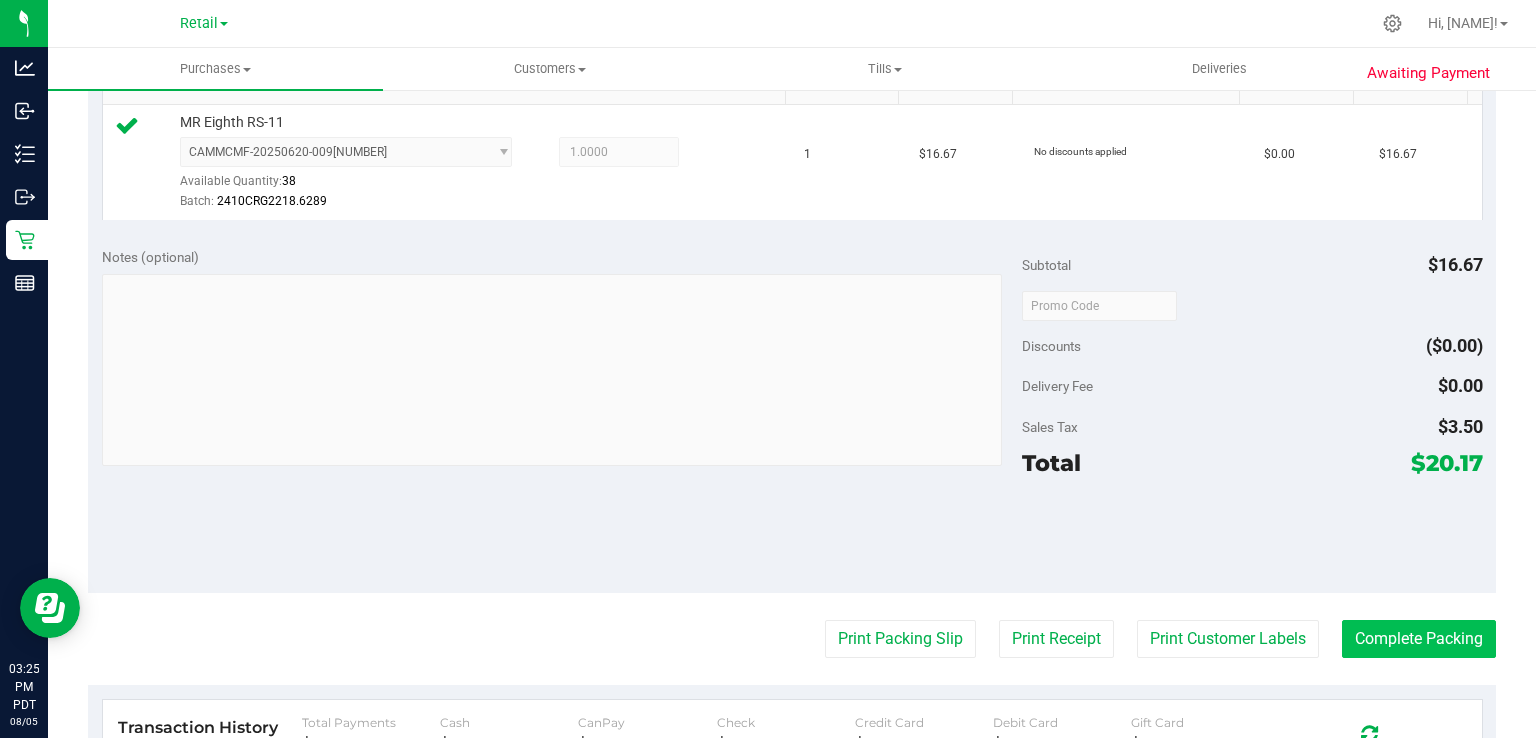 scroll, scrollTop: 0, scrollLeft: 0, axis: both 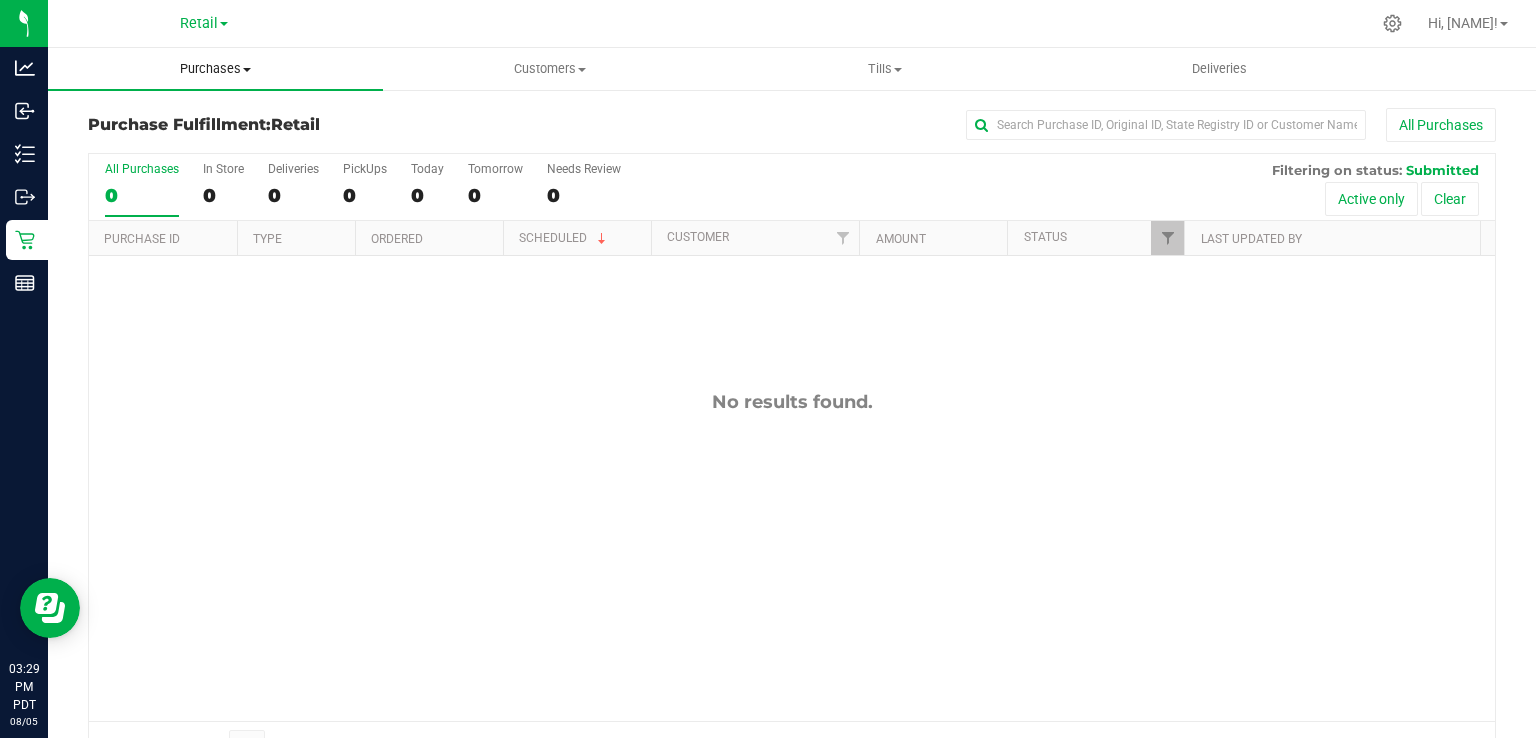 click on "Purchases" at bounding box center (215, 69) 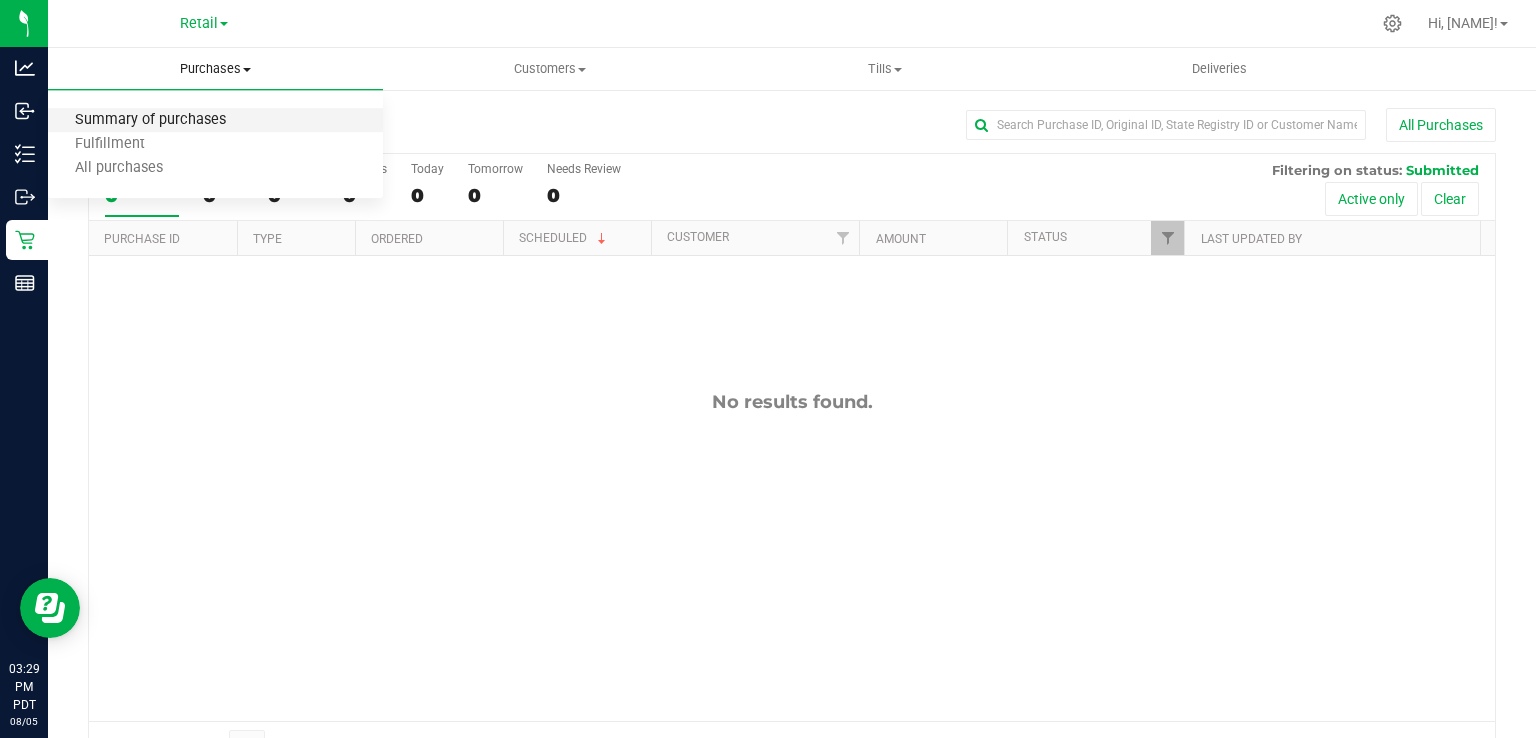 click on "Summary of purchases" at bounding box center [150, 120] 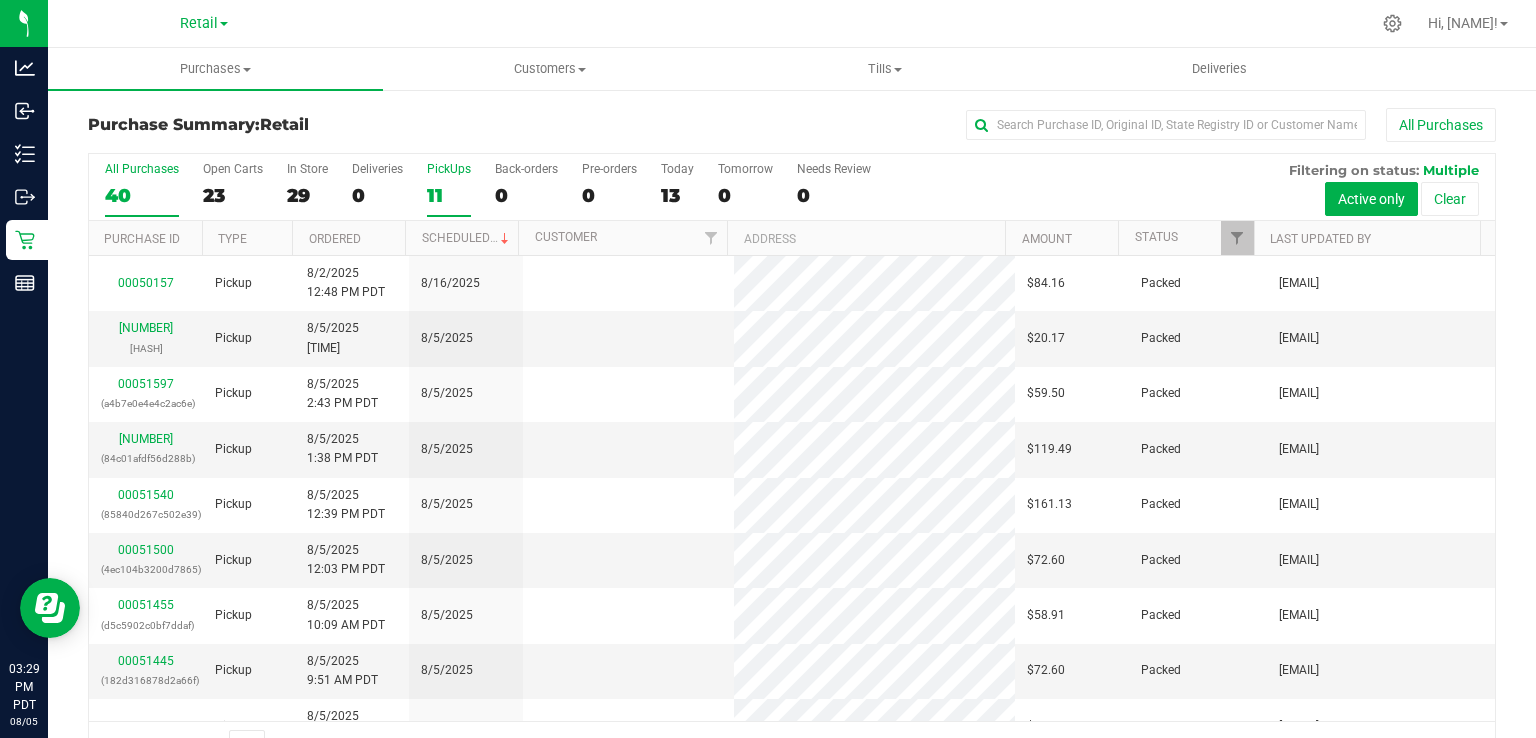 click on "11" at bounding box center (449, 195) 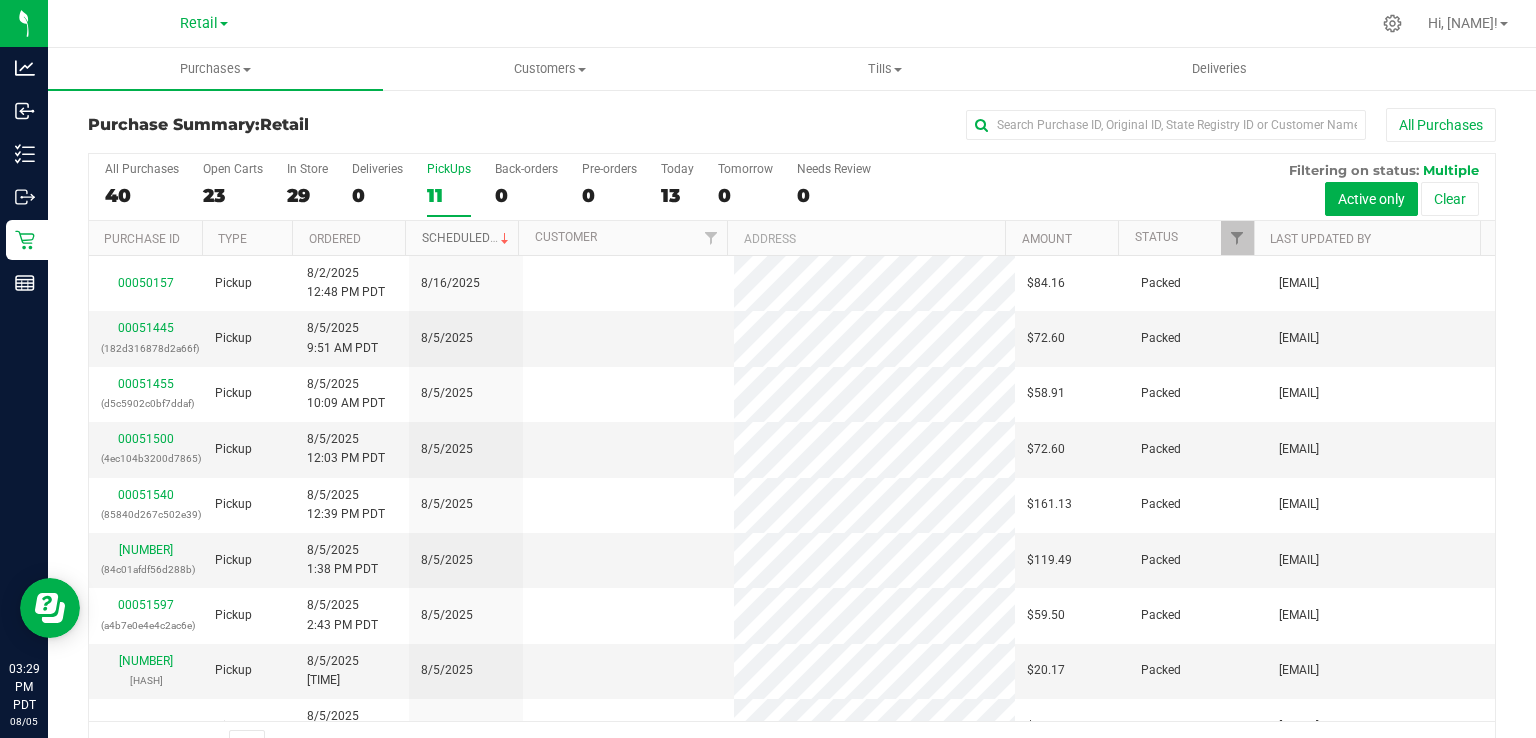 click on "Scheduled" at bounding box center (467, 238) 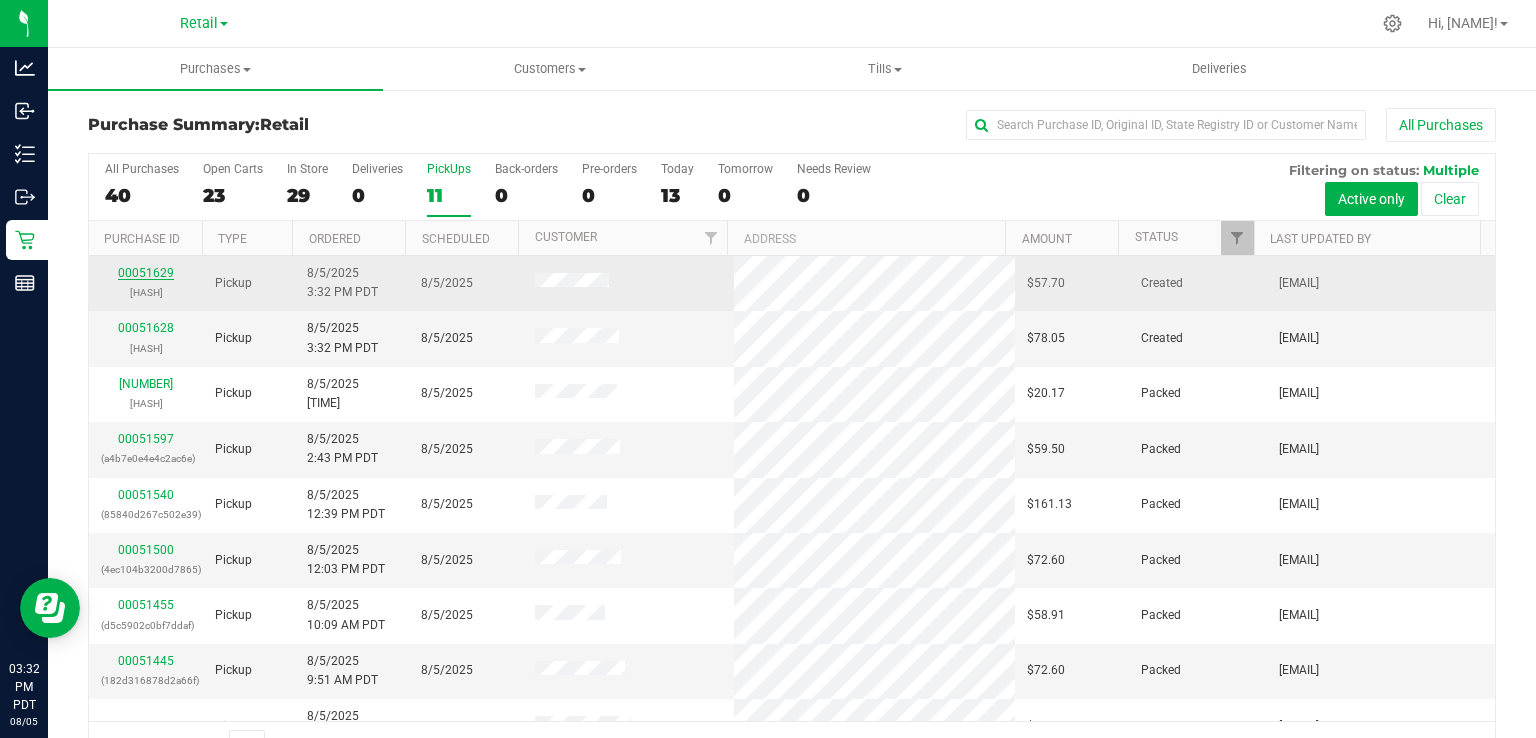 click on "00051629" at bounding box center [146, 273] 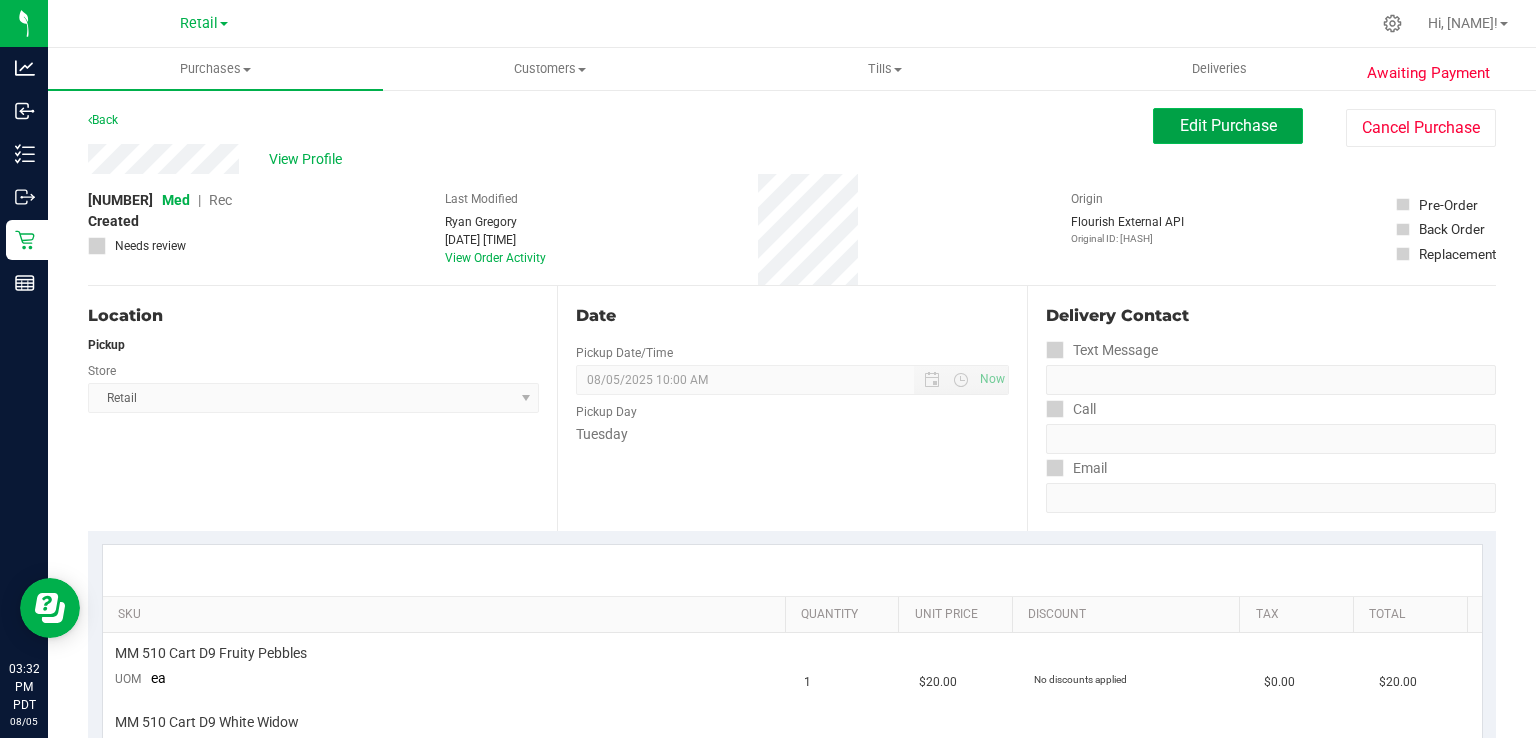 click on "Edit Purchase" at bounding box center [1228, 125] 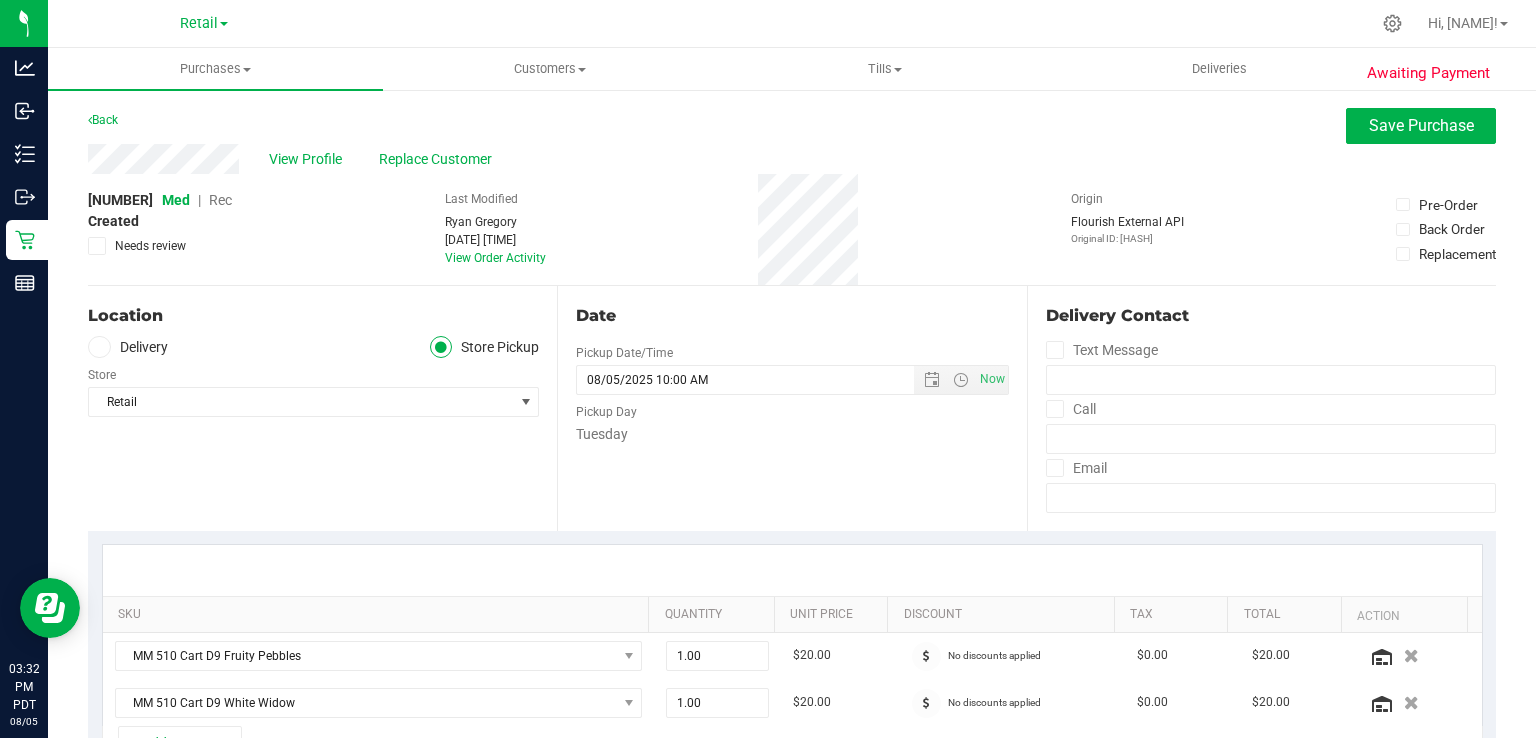 click on "Rec" at bounding box center [220, 200] 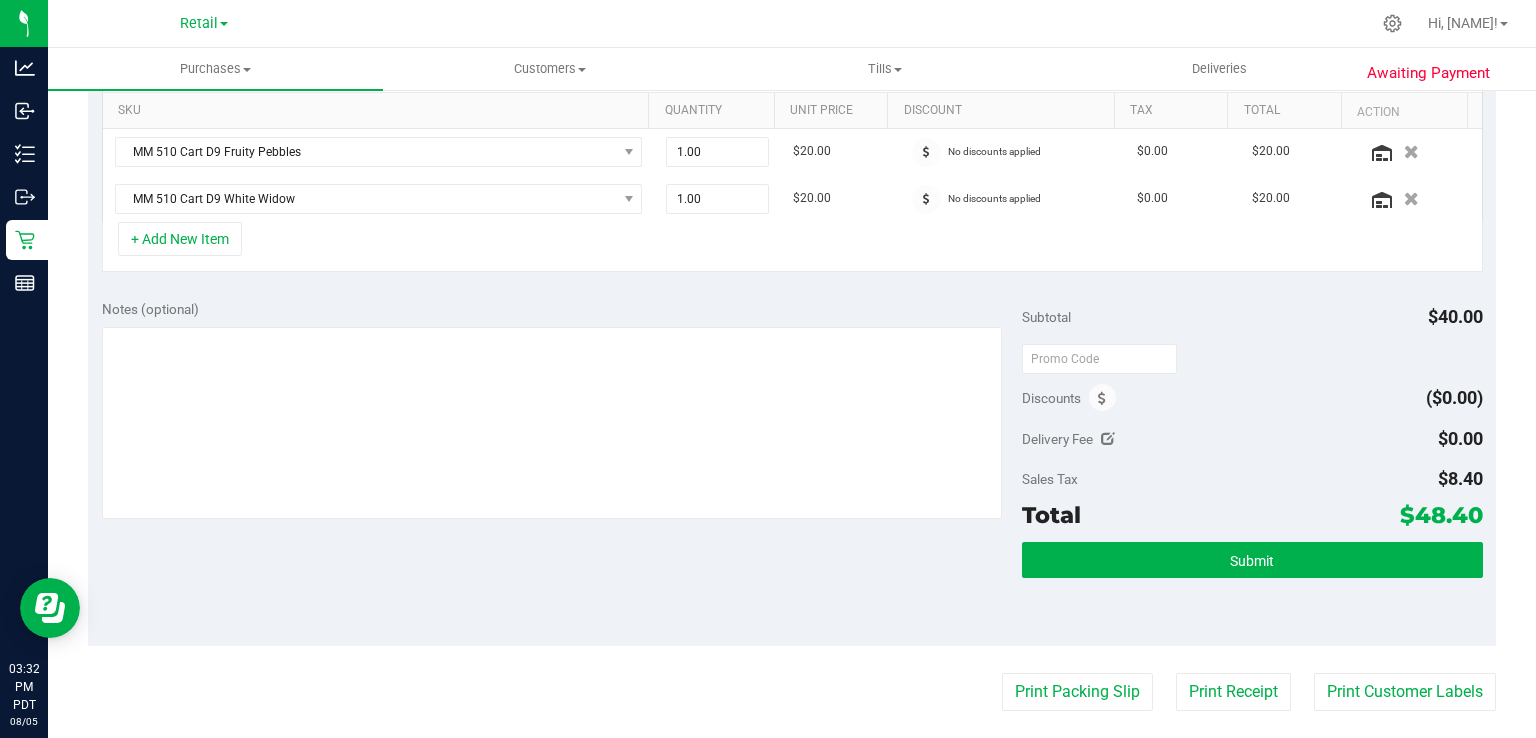 scroll, scrollTop: 509, scrollLeft: 0, axis: vertical 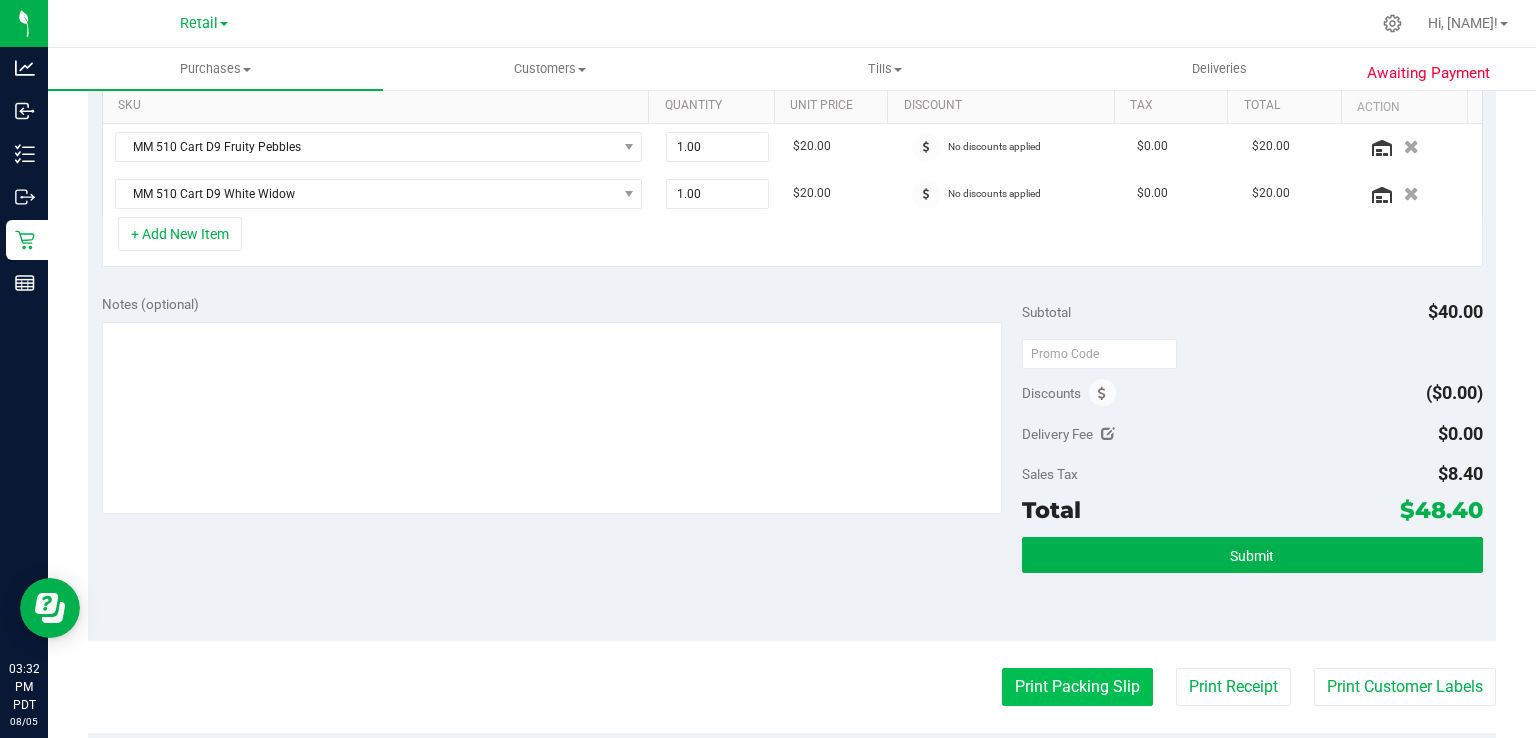 click on "Print Packing Slip" at bounding box center [1077, 687] 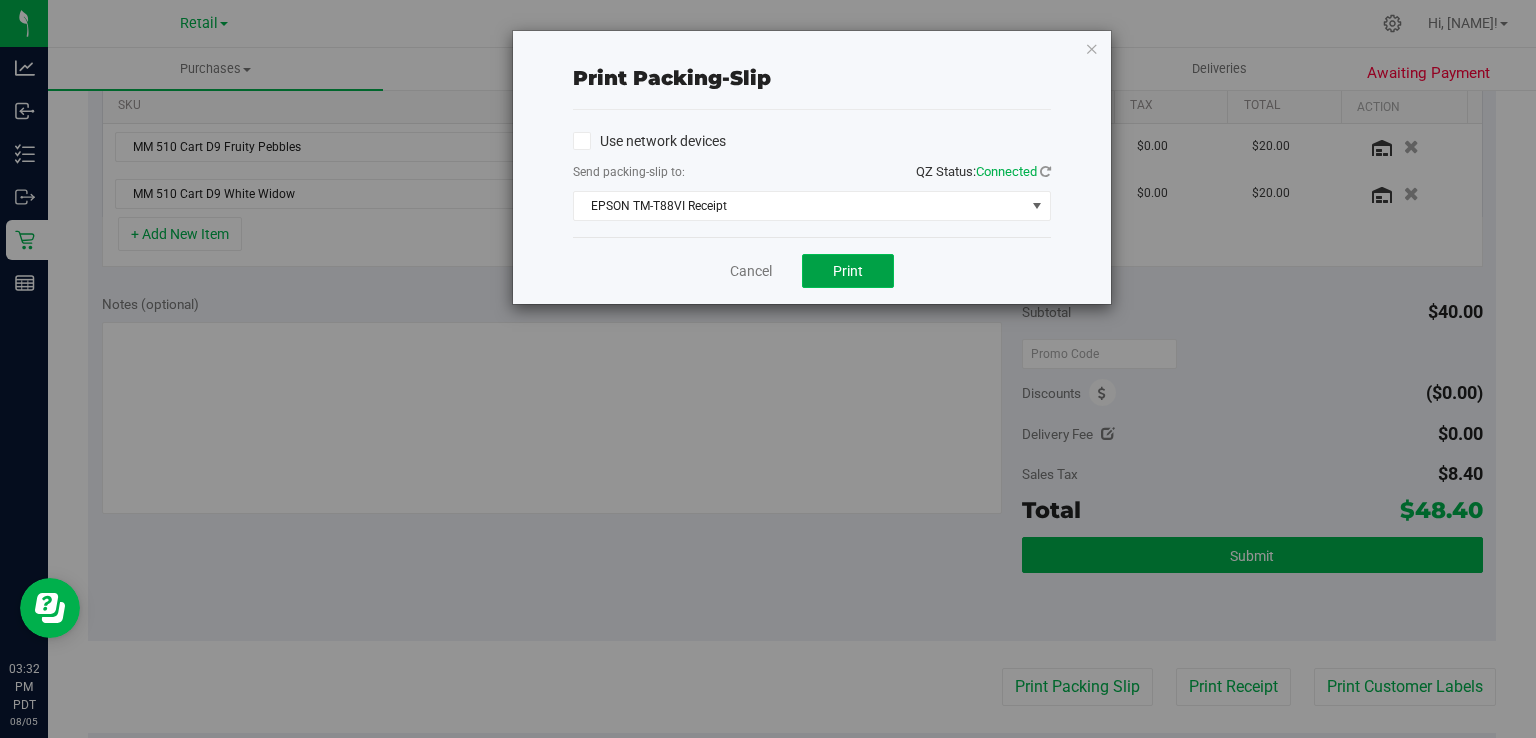 click on "Print" at bounding box center [848, 271] 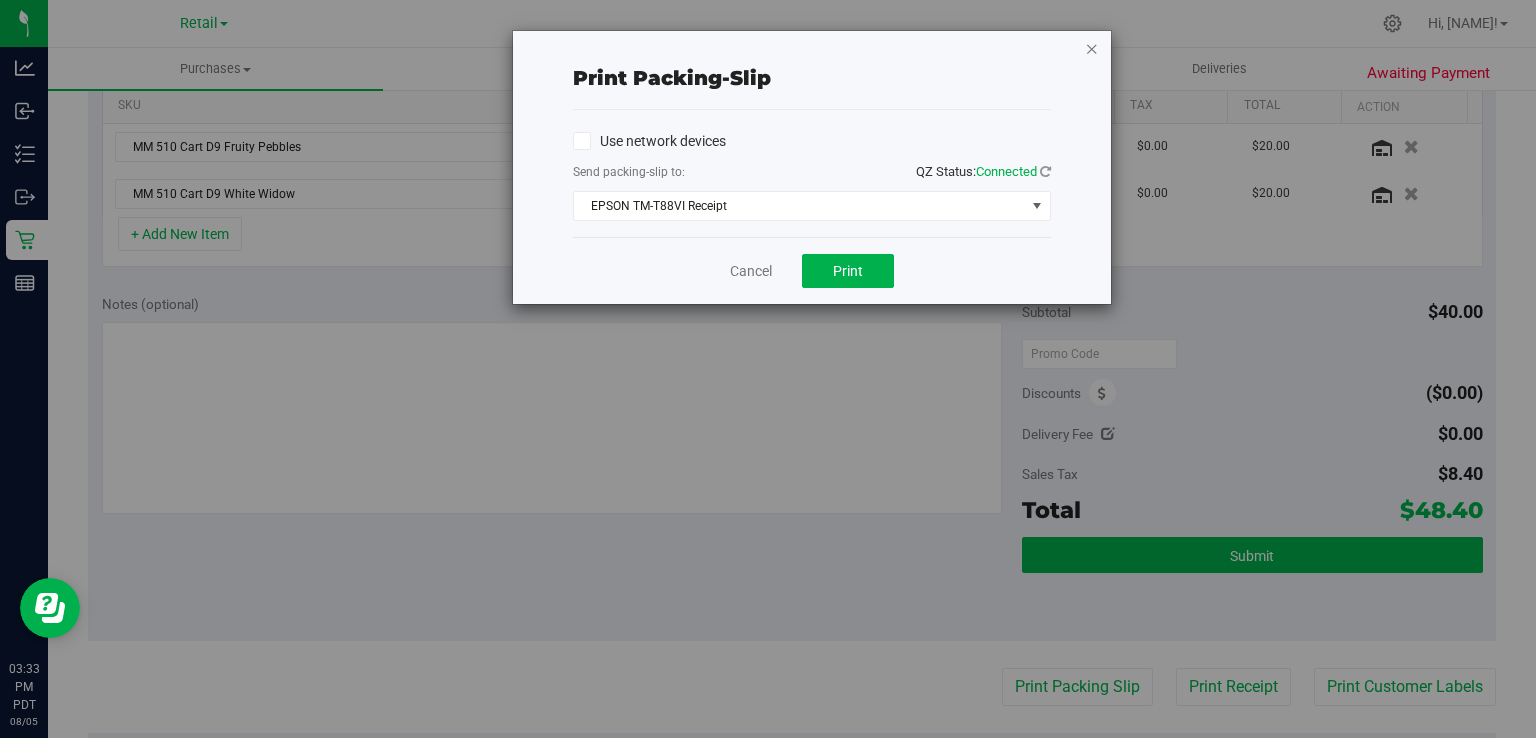 click at bounding box center [1092, 48] 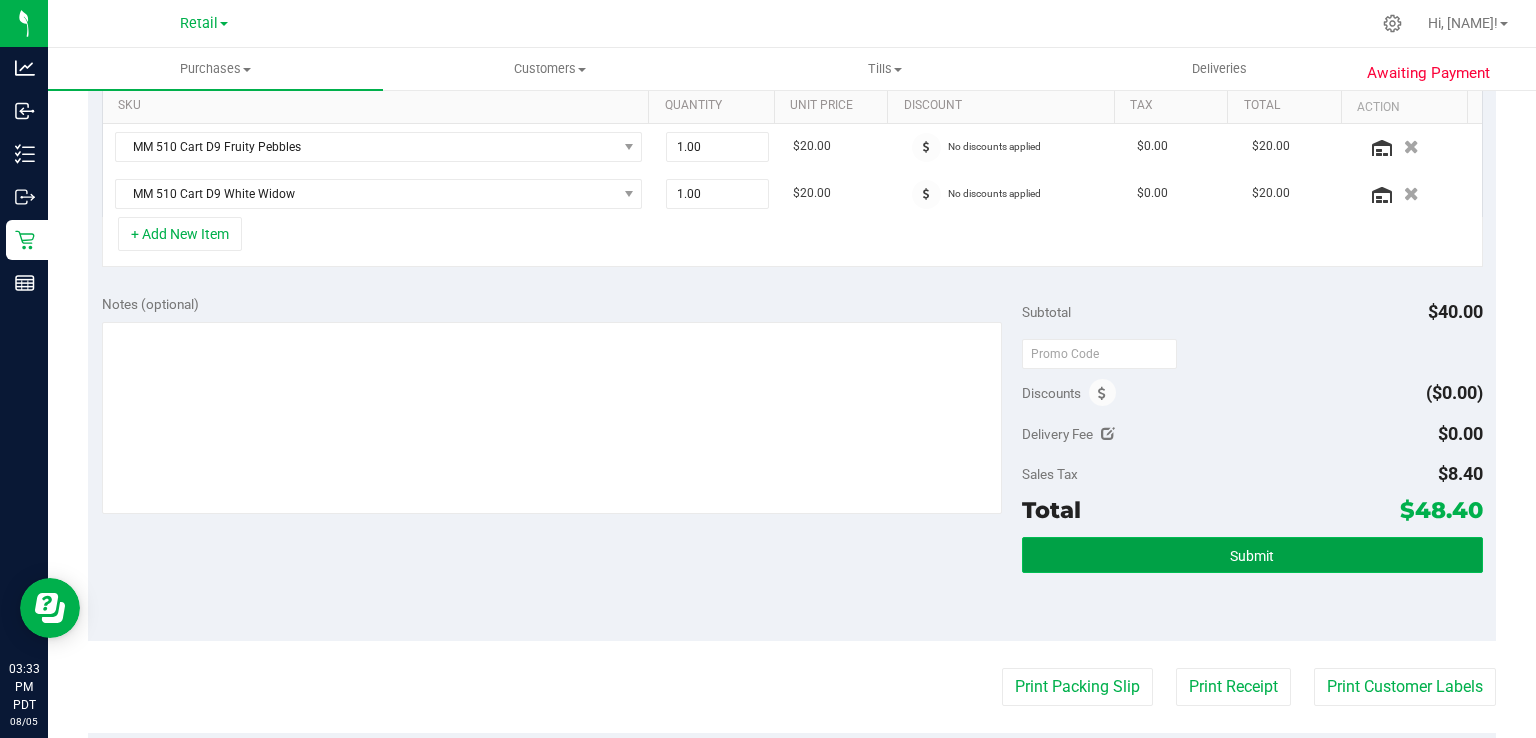 click on "Submit" at bounding box center (1252, 555) 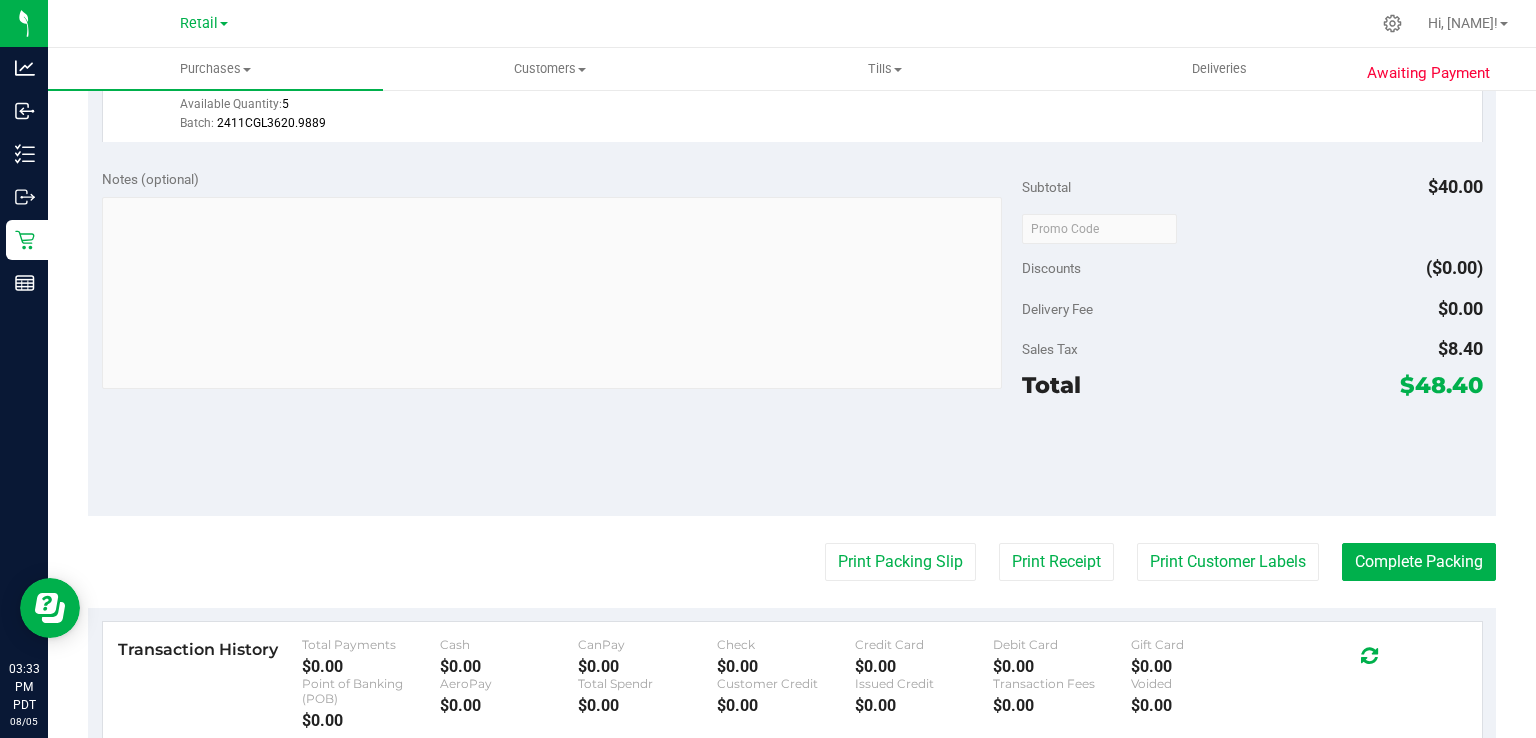 scroll, scrollTop: 736, scrollLeft: 0, axis: vertical 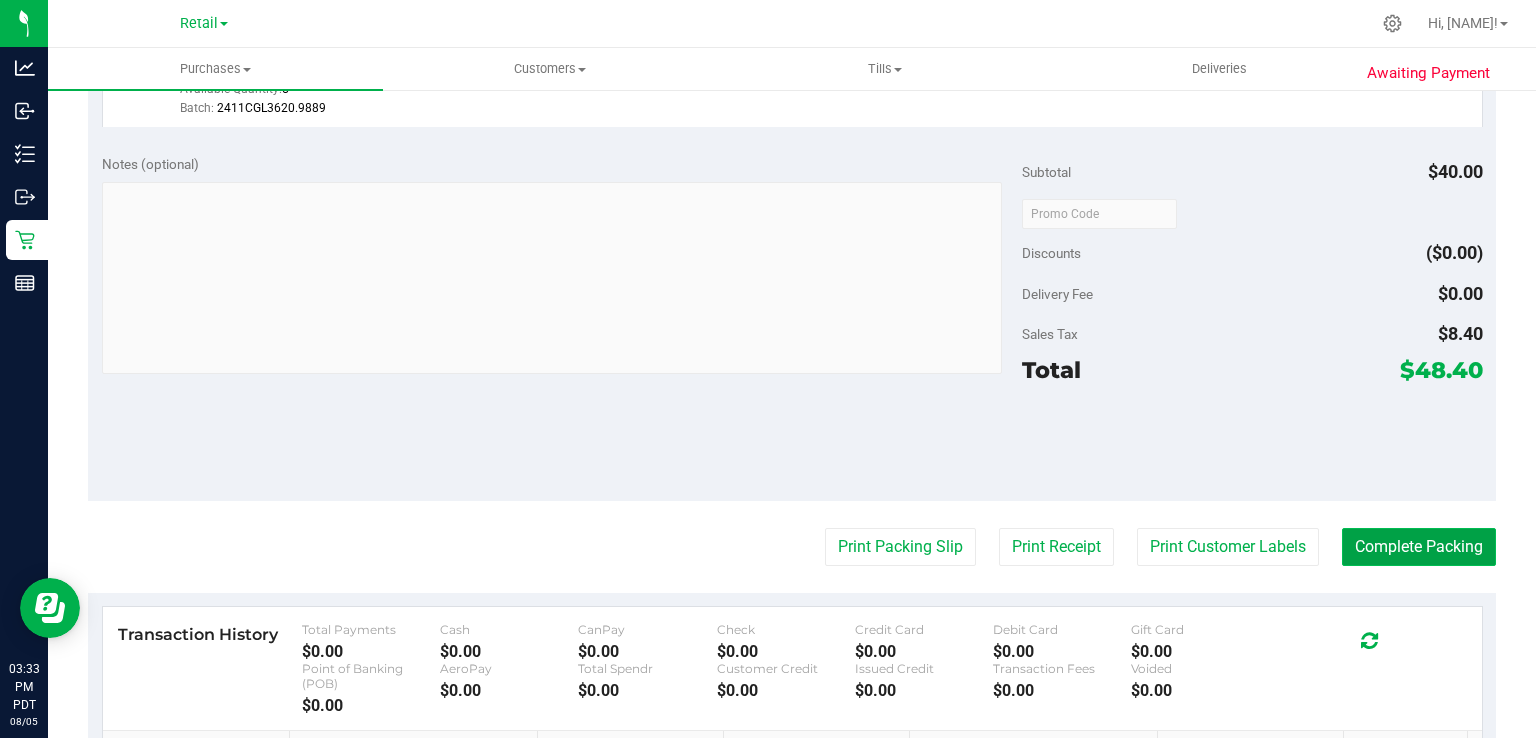 click on "Complete Packing" at bounding box center (1419, 547) 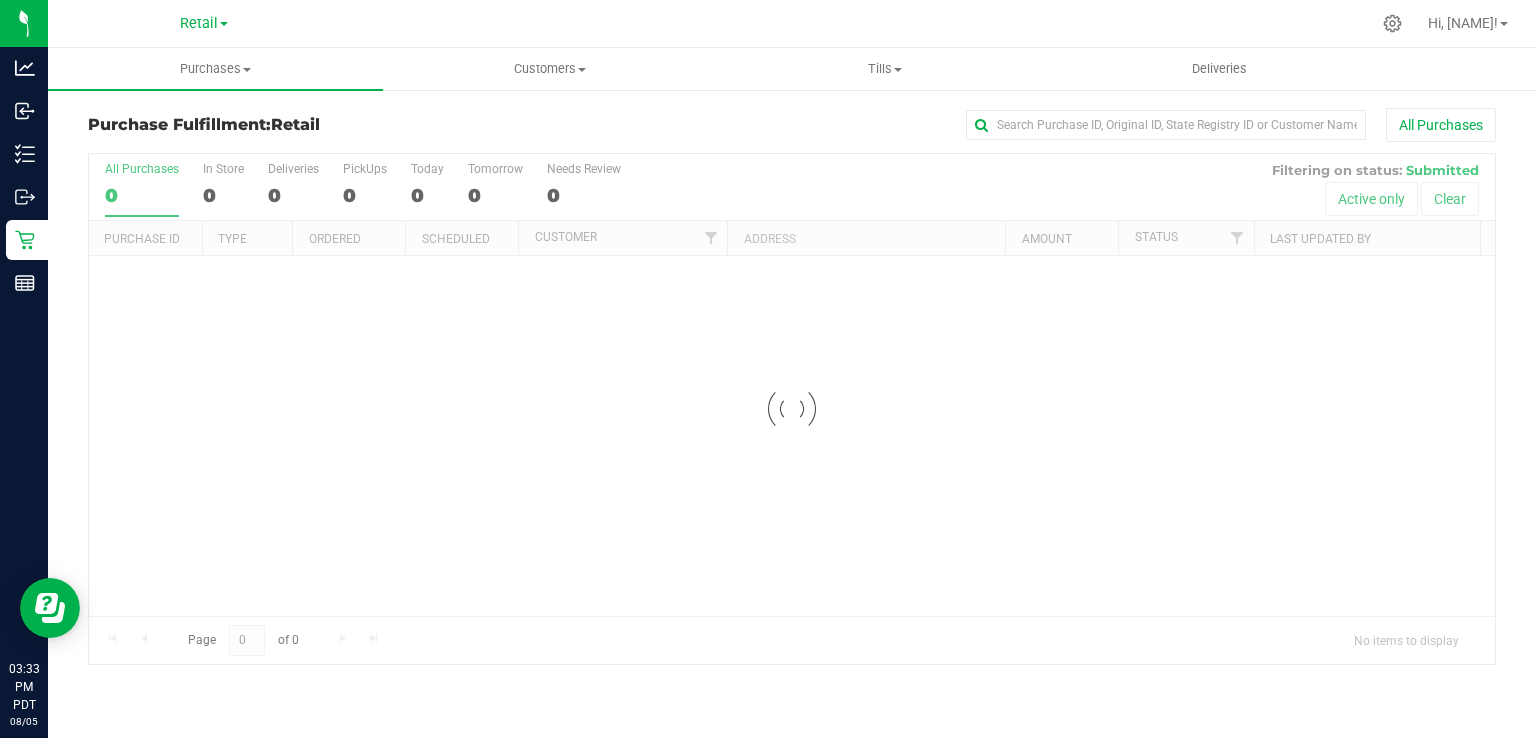 scroll, scrollTop: 0, scrollLeft: 0, axis: both 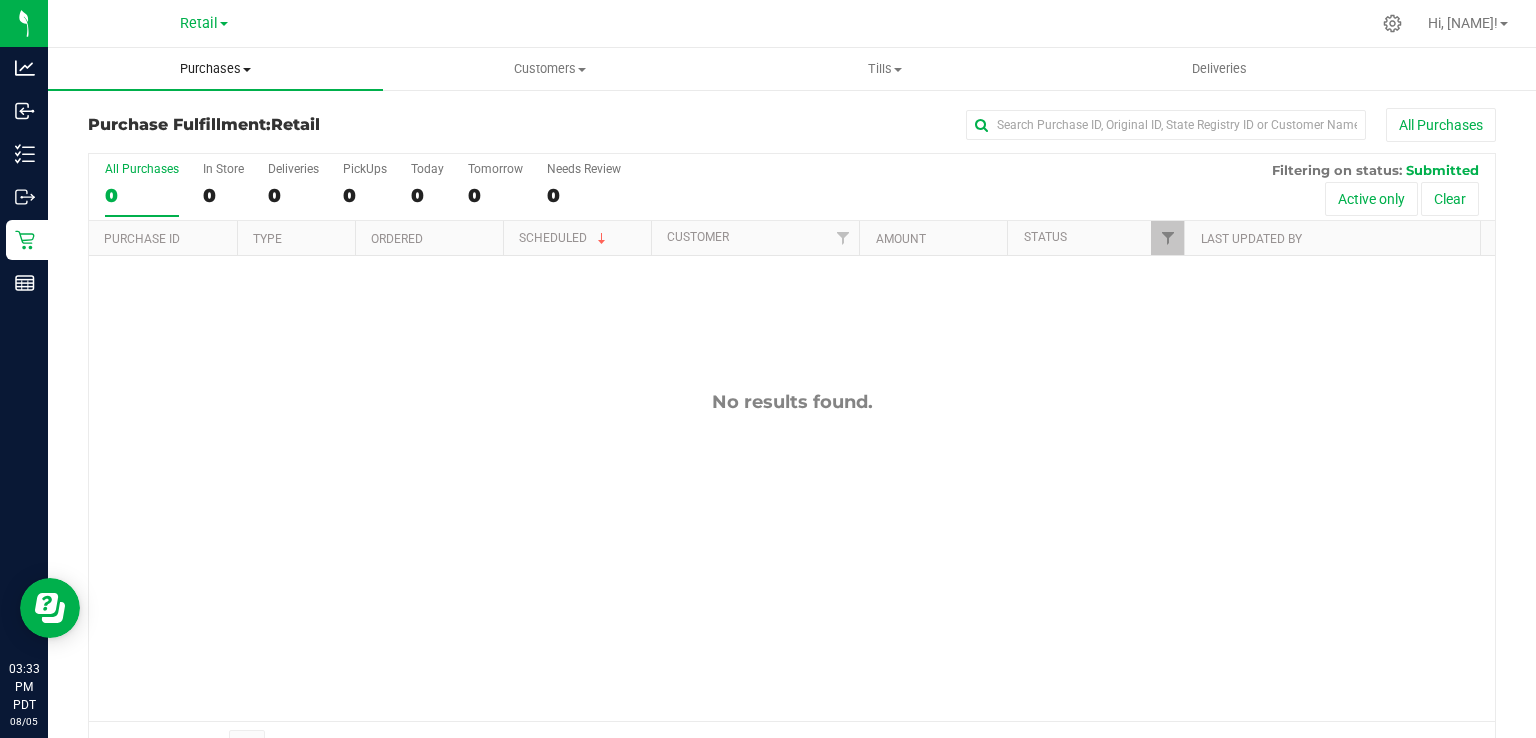 click on "Purchases" at bounding box center [215, 69] 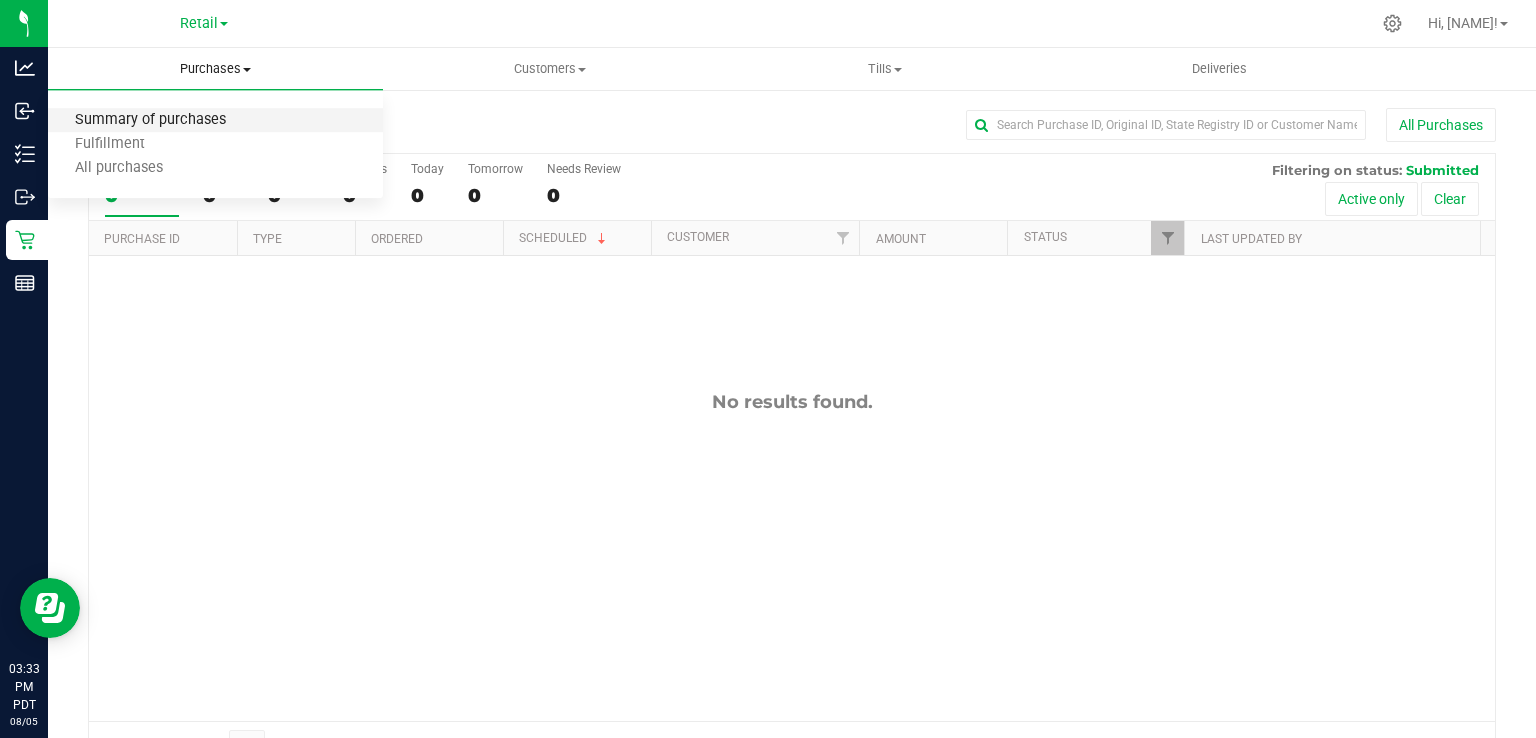click on "Summary of purchases" at bounding box center (150, 120) 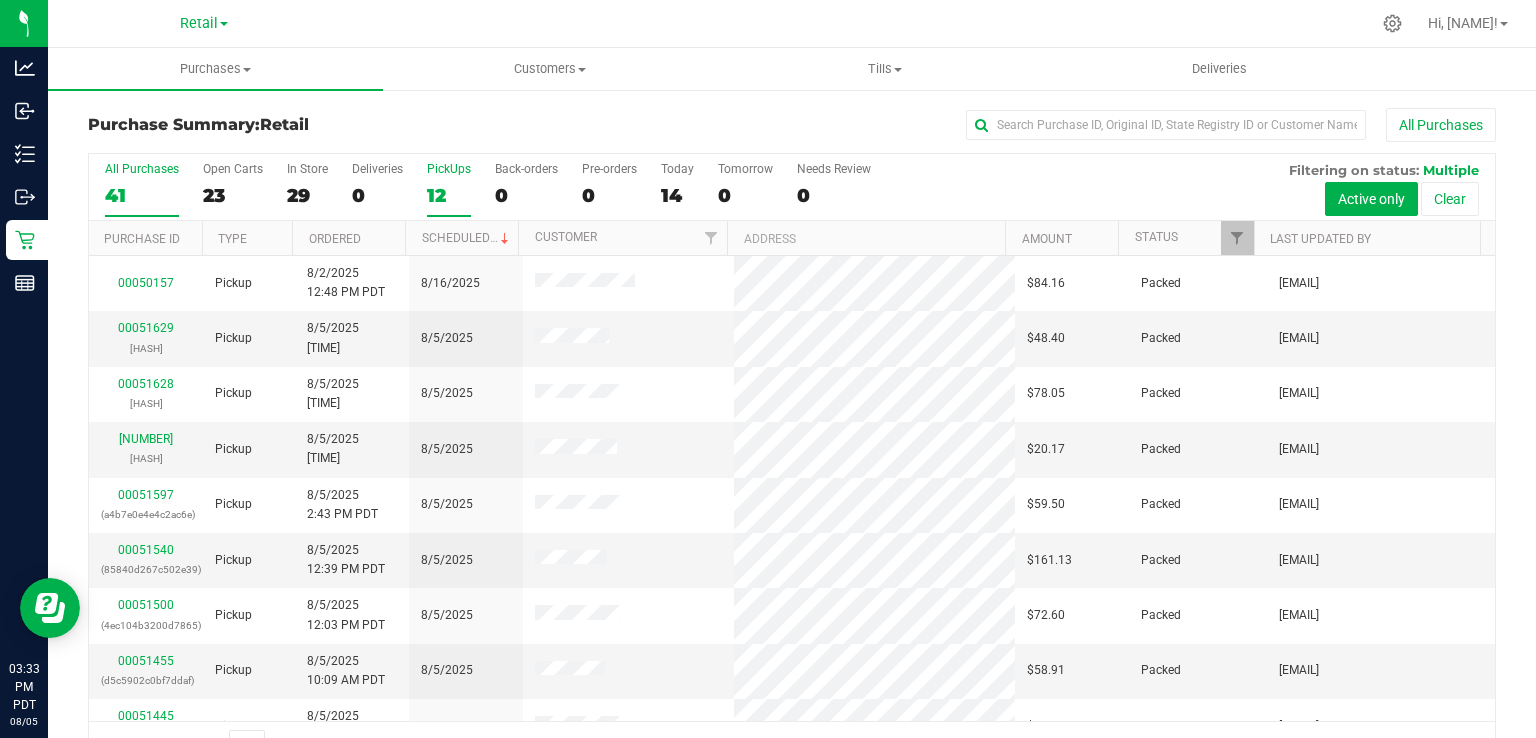 click on "12" at bounding box center [449, 195] 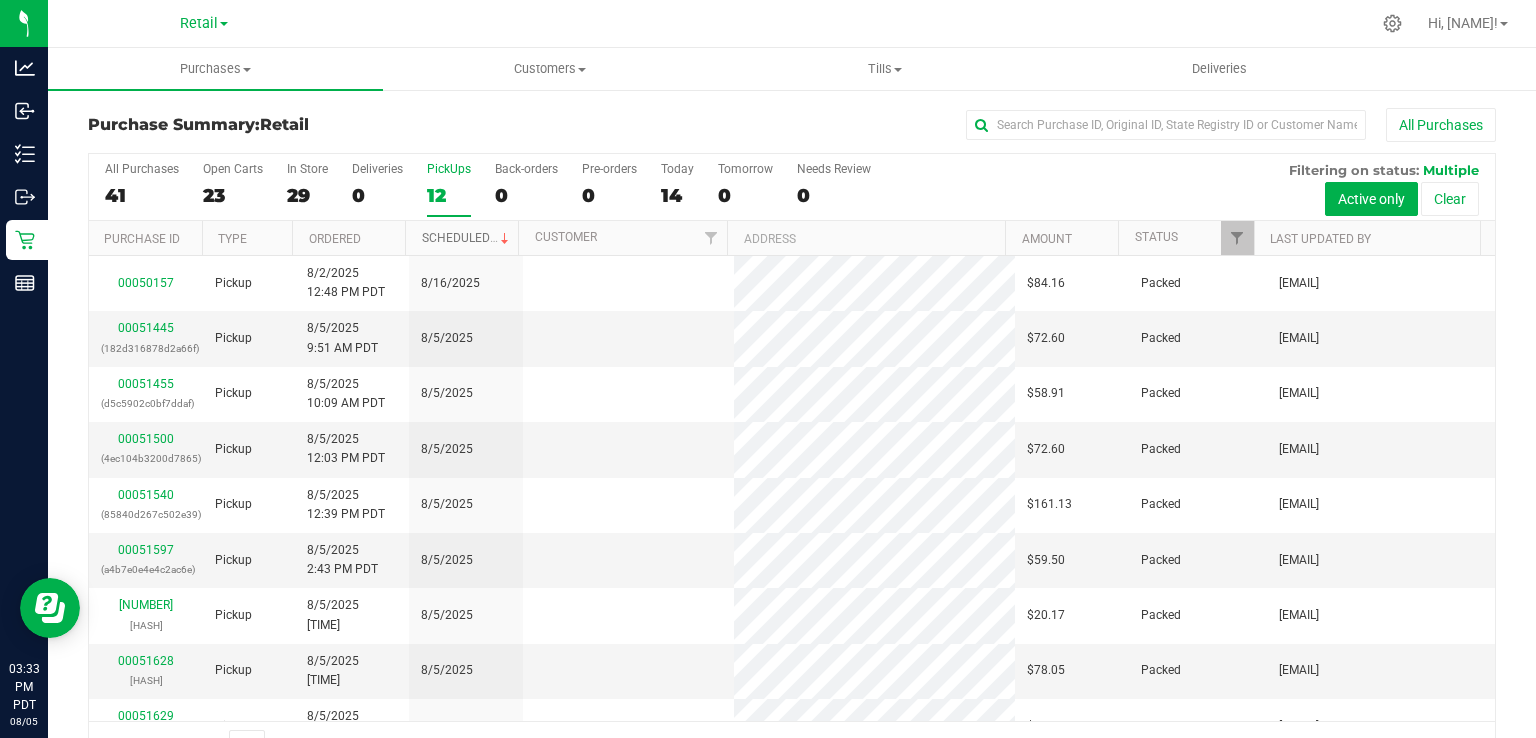 click at bounding box center [505, 239] 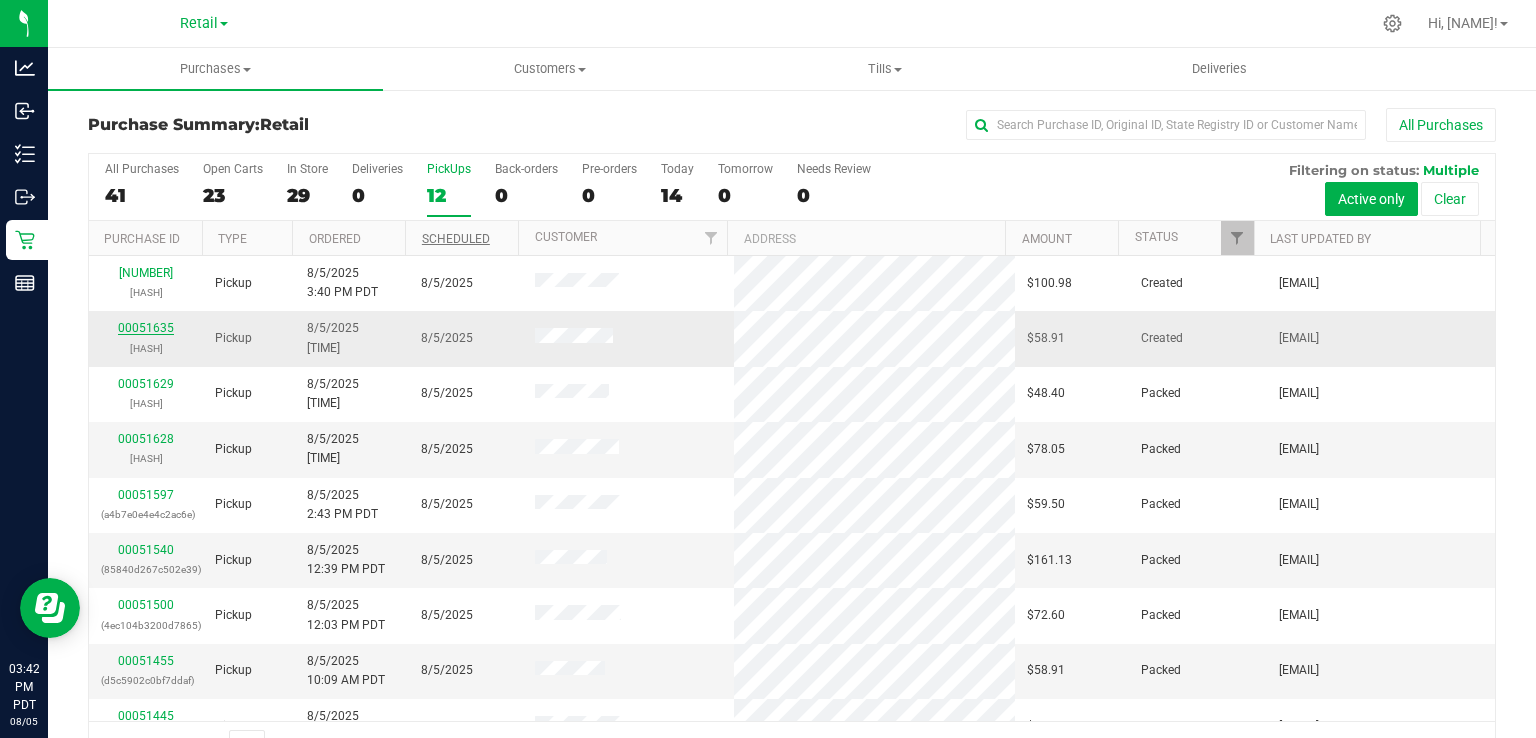 click on "00051635" at bounding box center (146, 328) 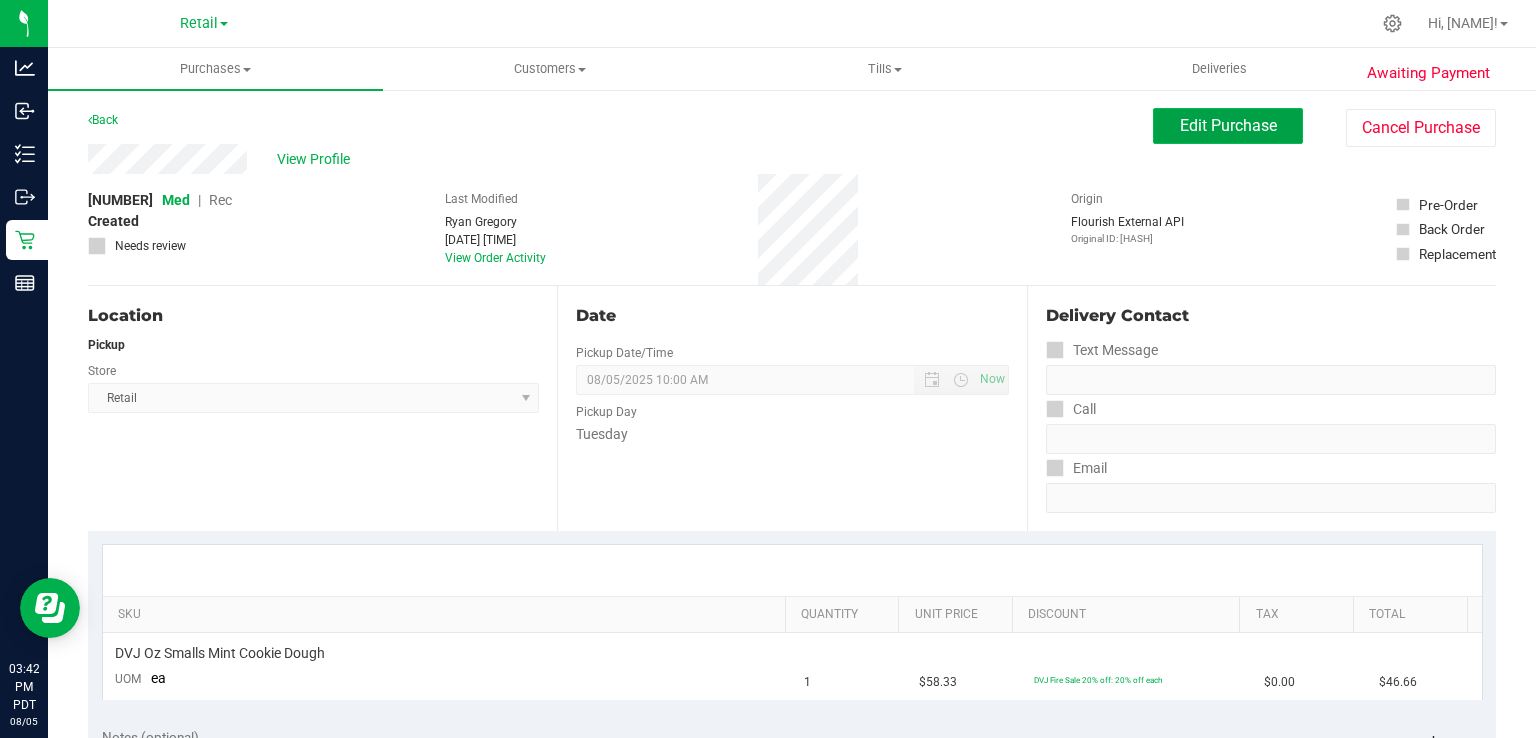 click on "Edit Purchase" at bounding box center [1228, 125] 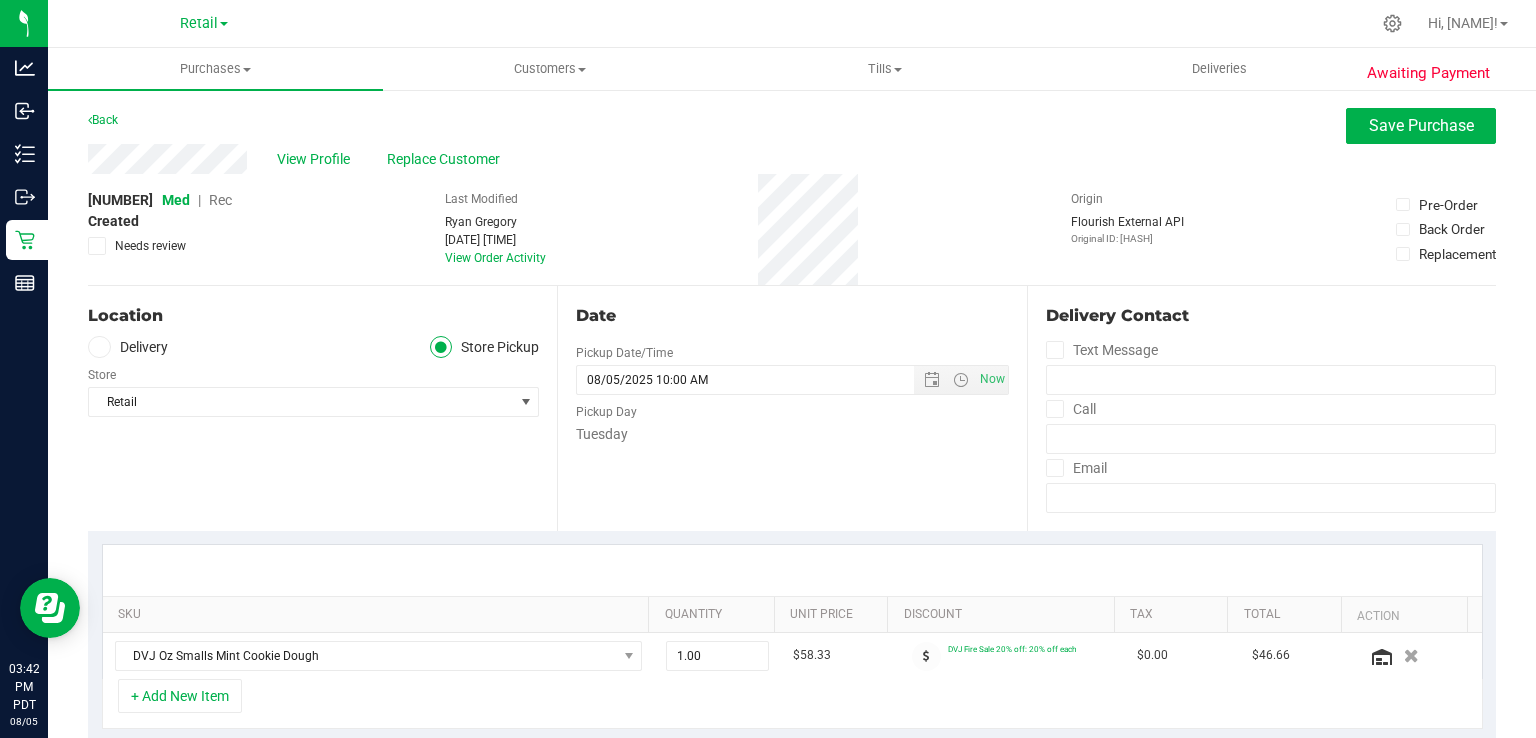 click on "Rec" at bounding box center [220, 200] 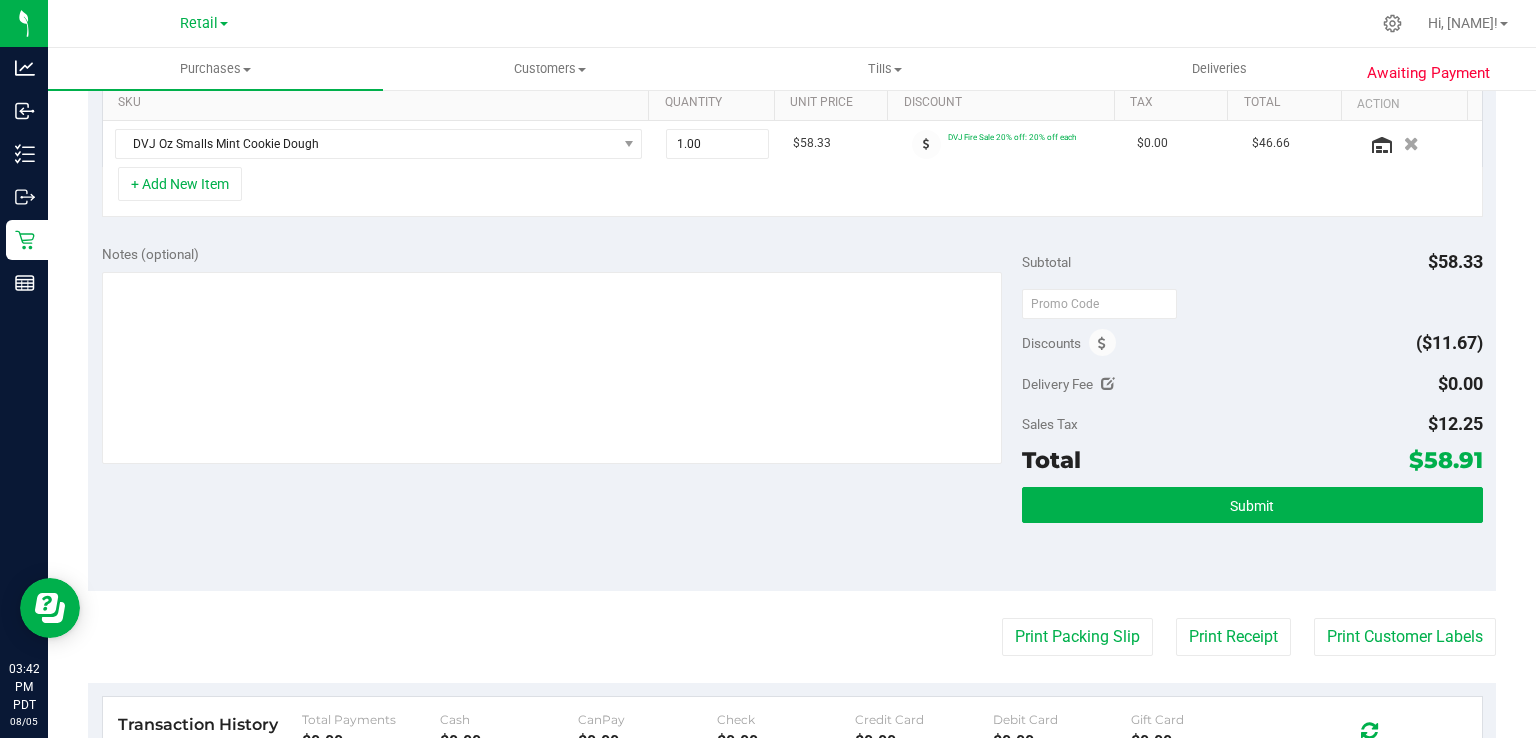 scroll, scrollTop: 548, scrollLeft: 0, axis: vertical 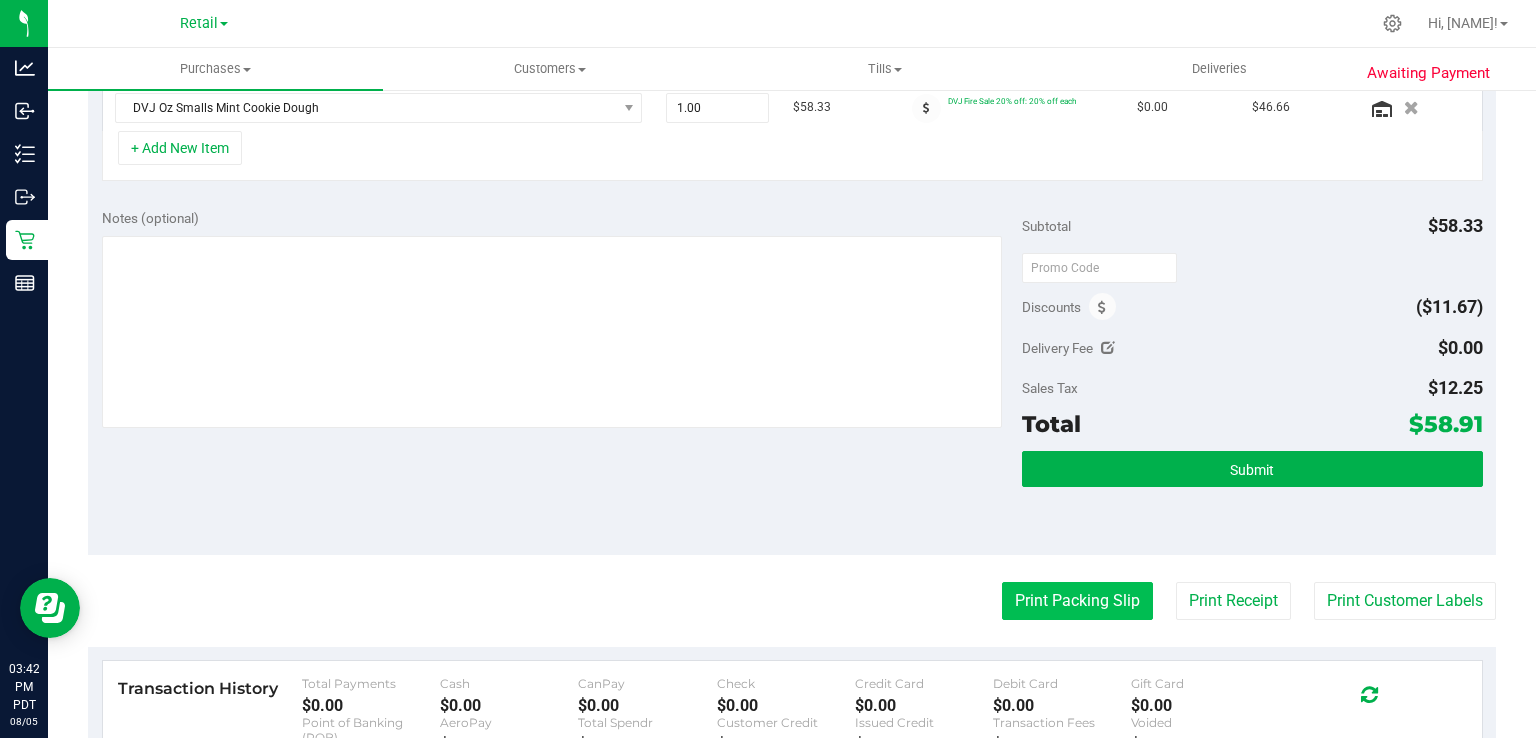 click on "Print Packing Slip" at bounding box center (1077, 601) 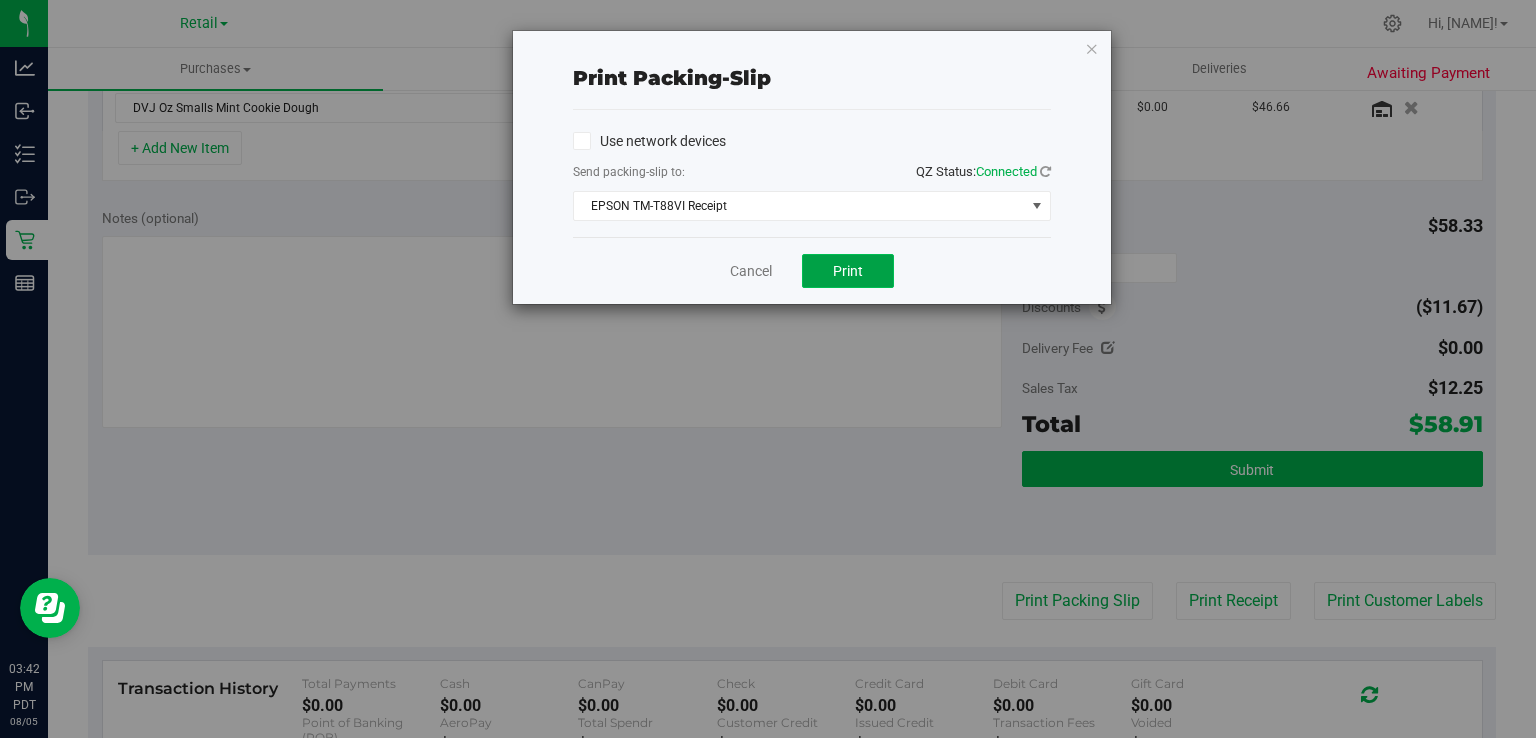 click on "Print" at bounding box center [848, 271] 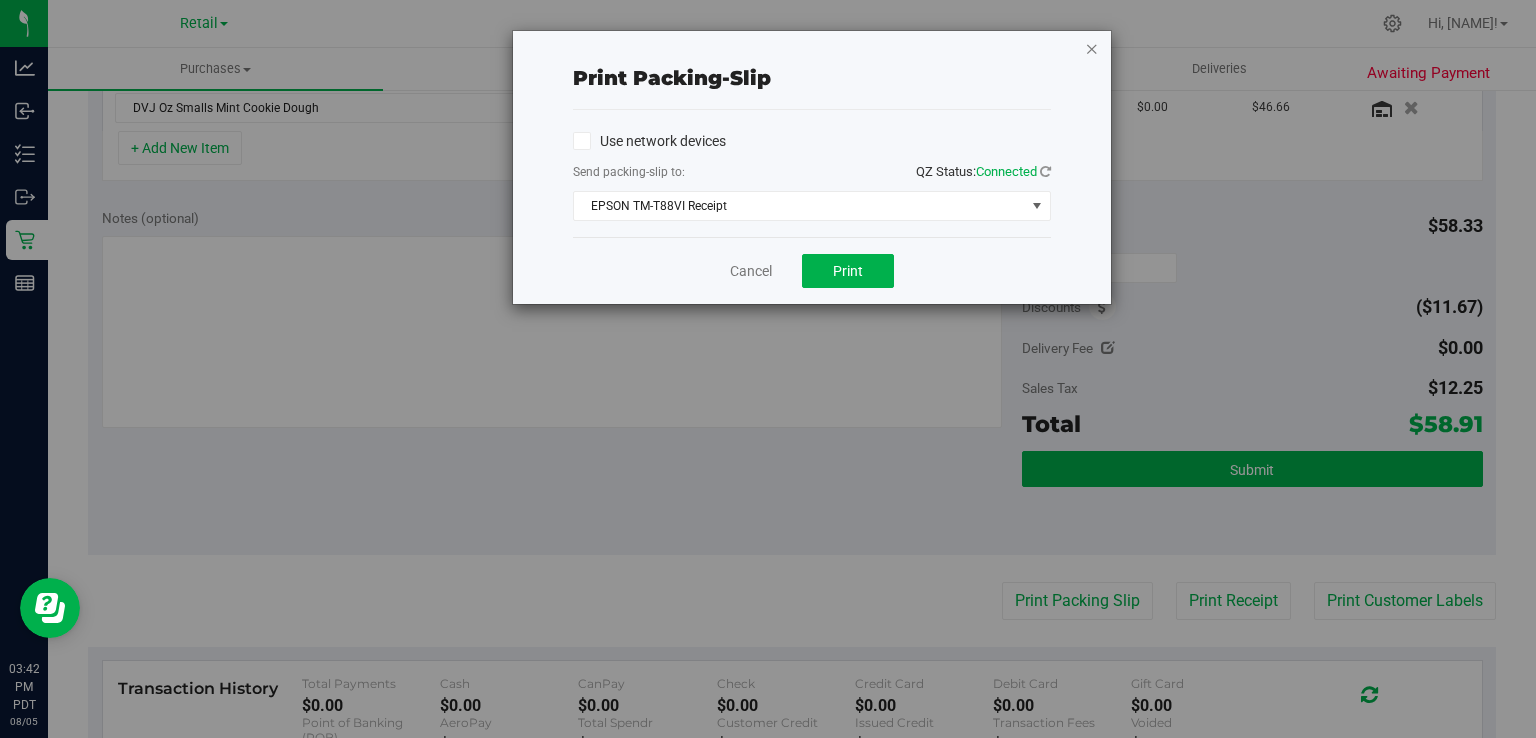 click at bounding box center (1092, 48) 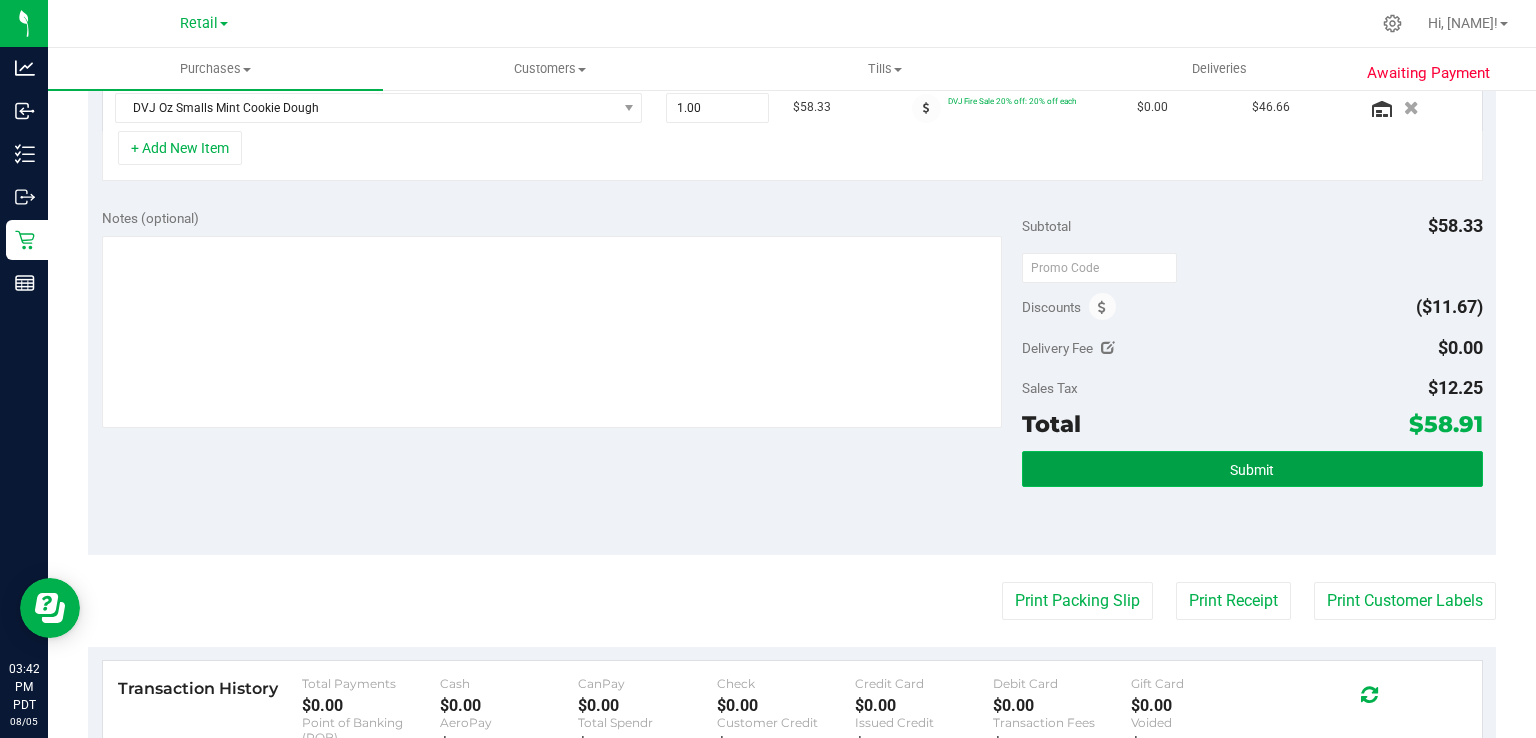 click on "Submit" at bounding box center [1252, 469] 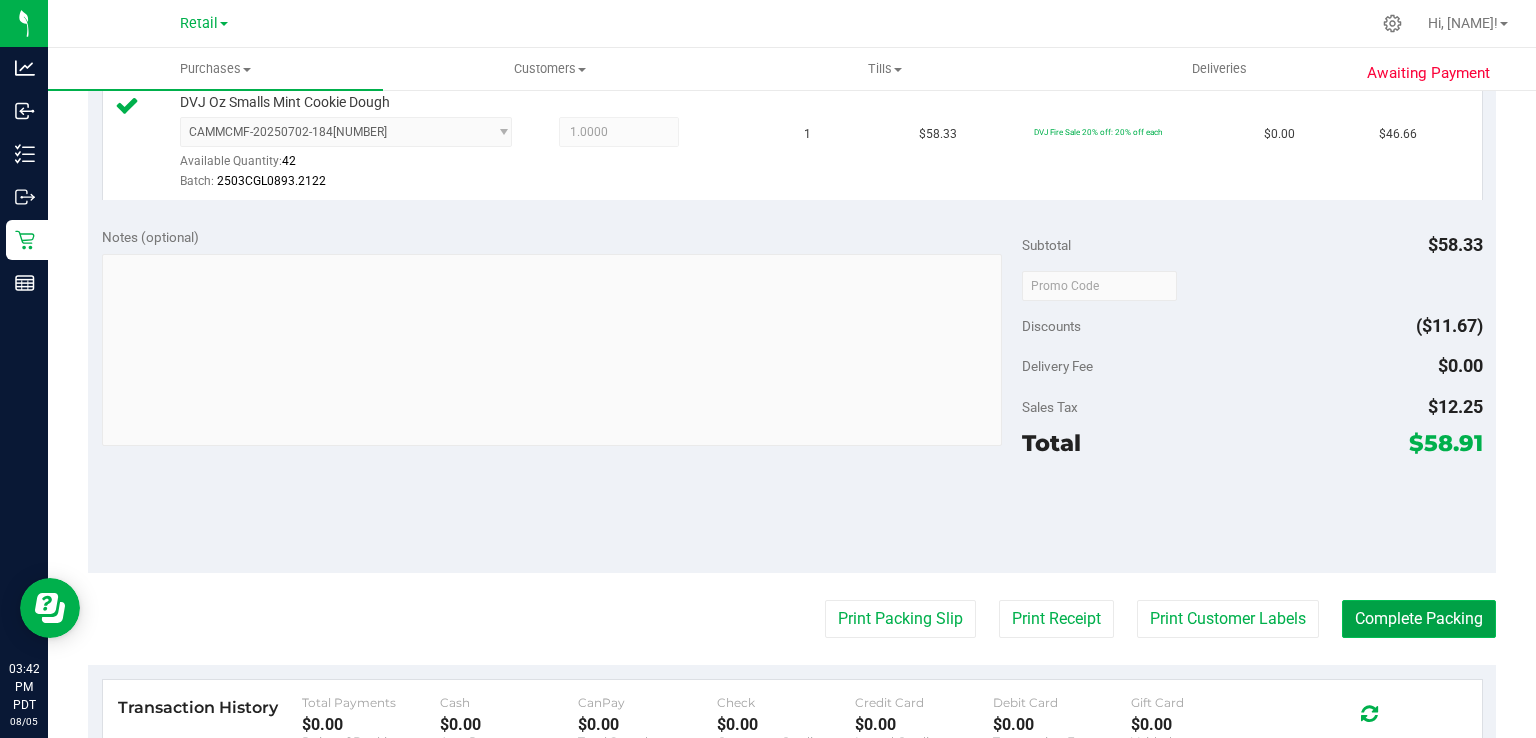 click on "Complete Packing" at bounding box center (1419, 619) 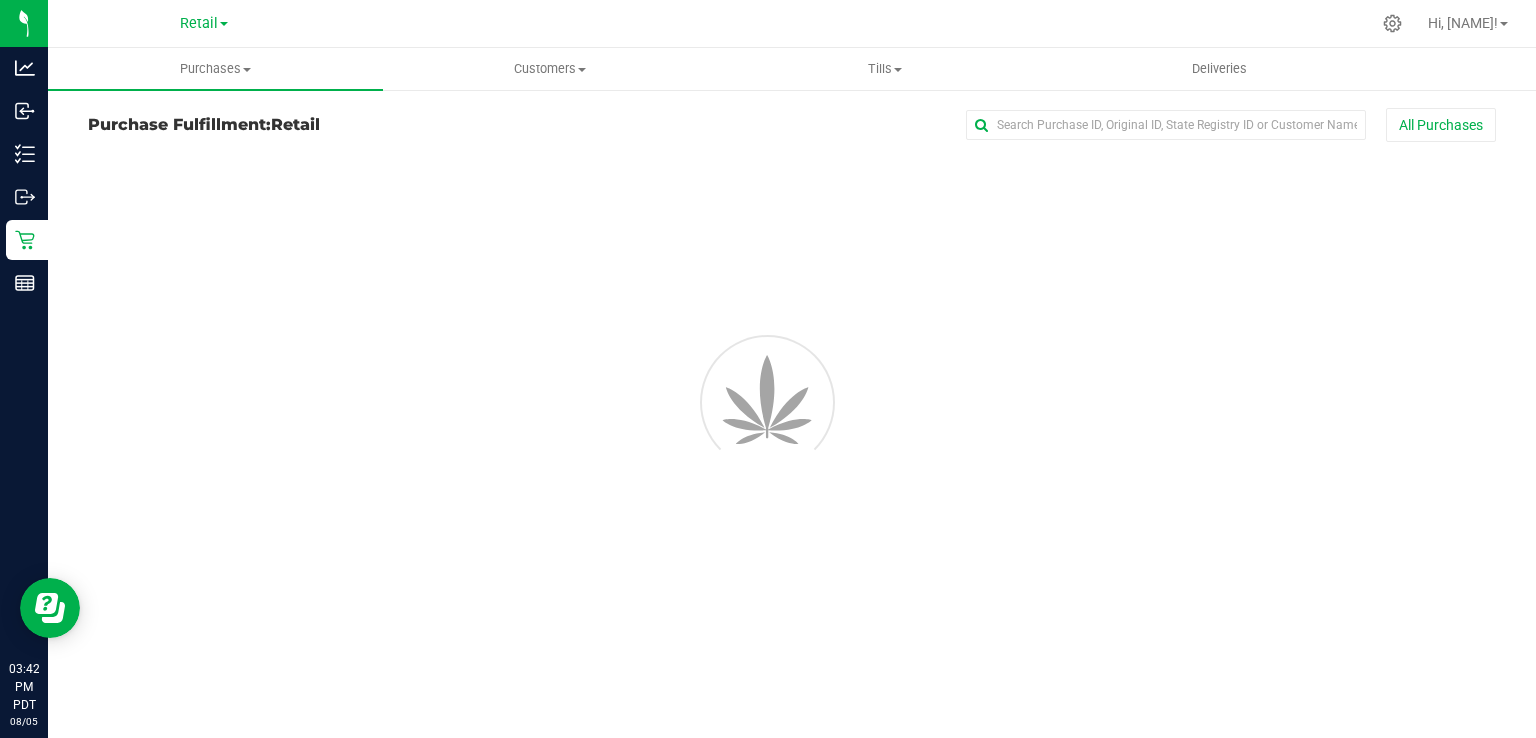 scroll, scrollTop: 0, scrollLeft: 0, axis: both 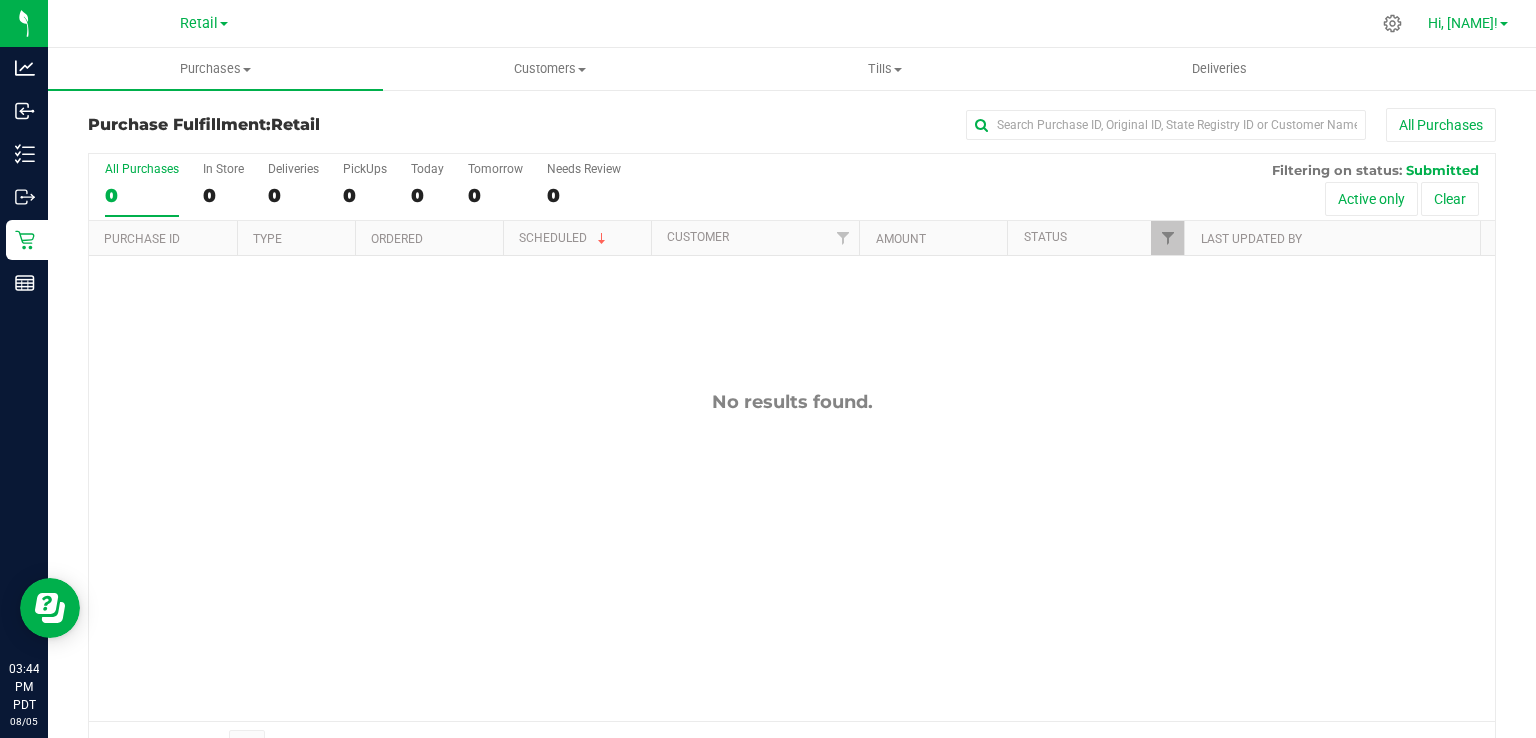 click at bounding box center [1504, 24] 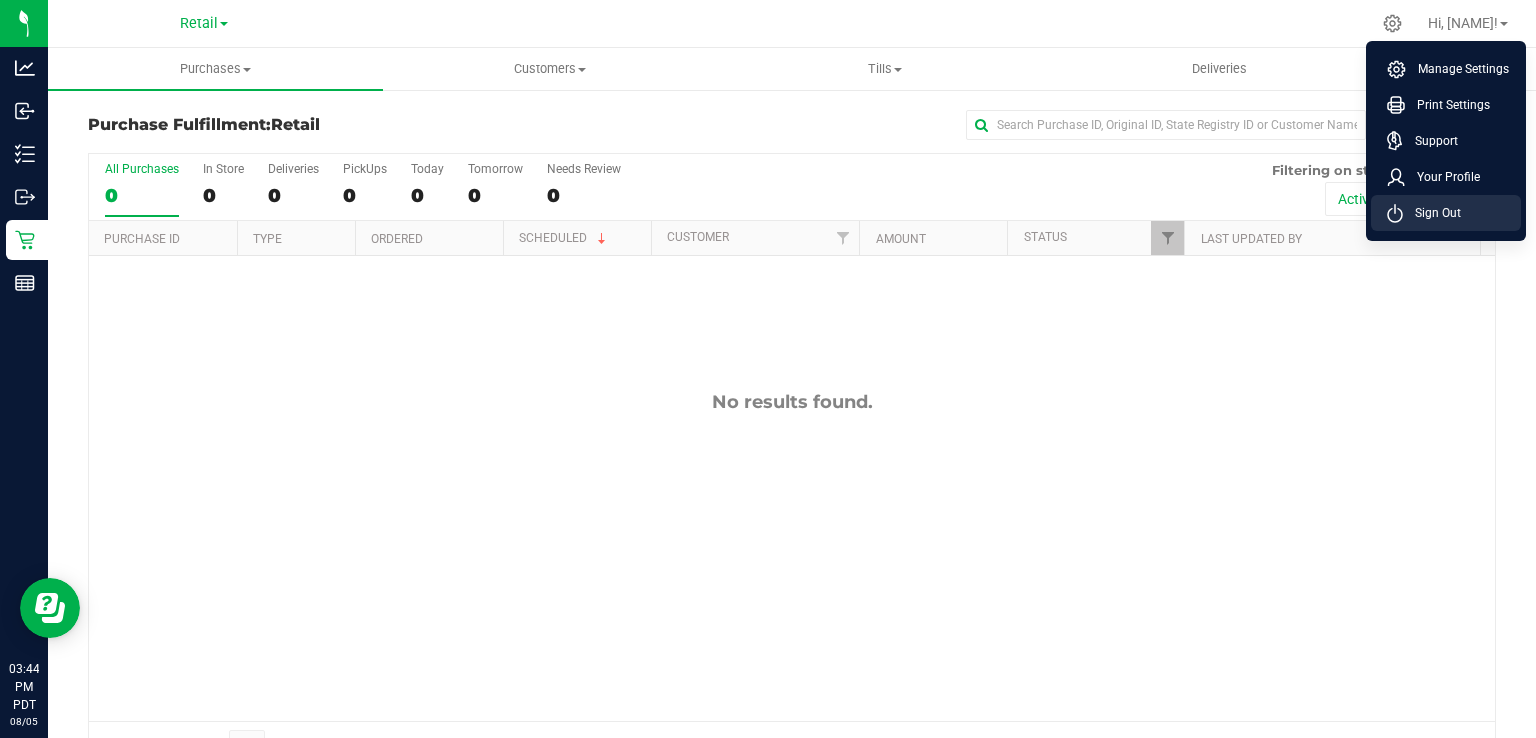 click on "Sign Out" at bounding box center (1432, 213) 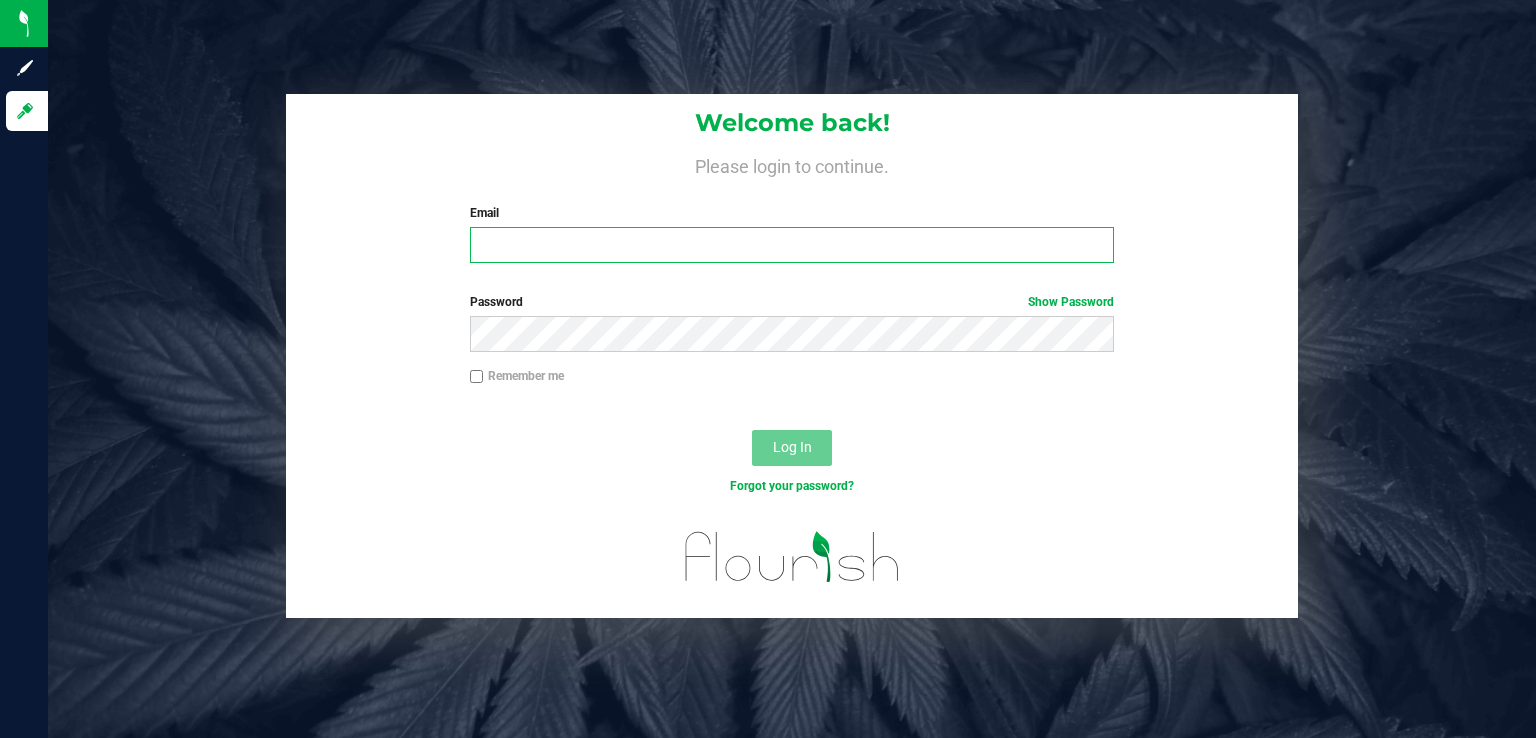 click on "Email" at bounding box center [792, 245] 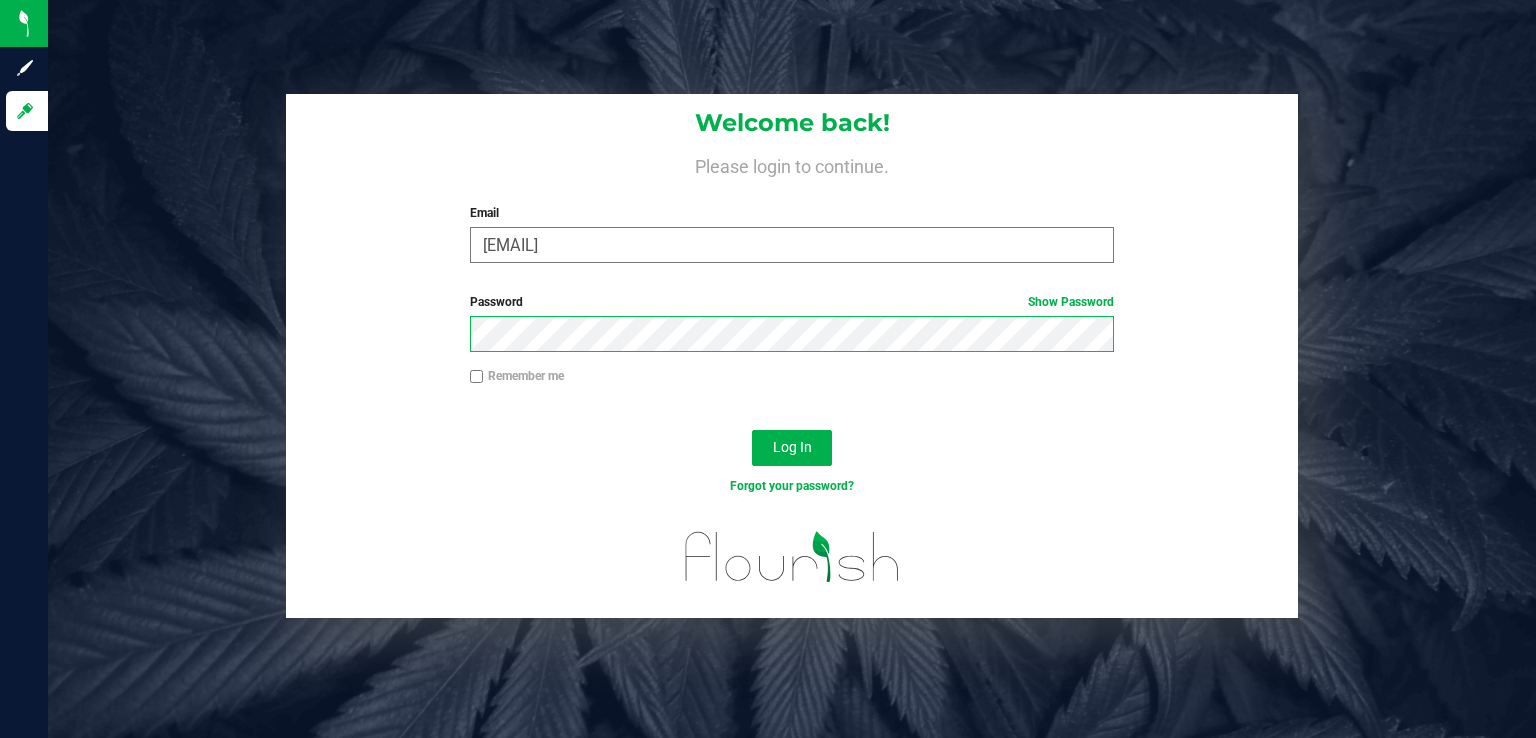 click on "Log In" at bounding box center [792, 448] 